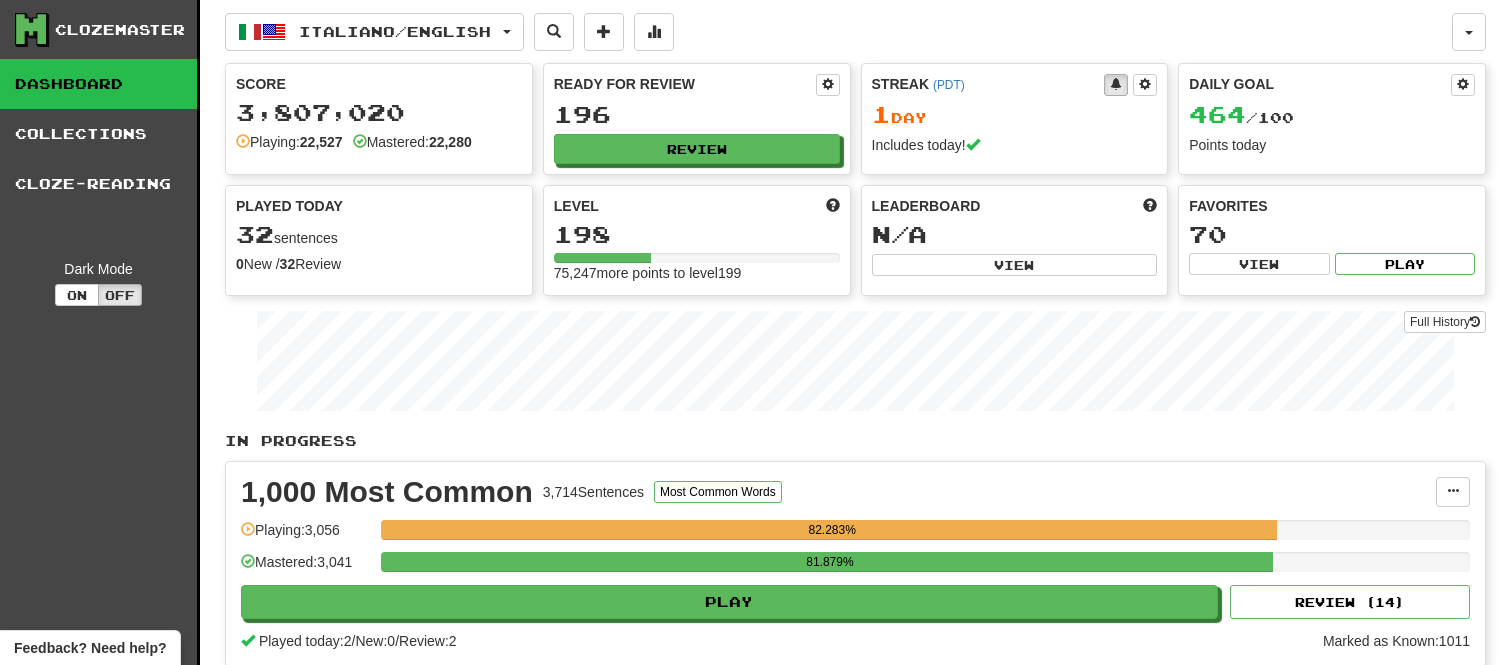 scroll, scrollTop: 582, scrollLeft: 0, axis: vertical 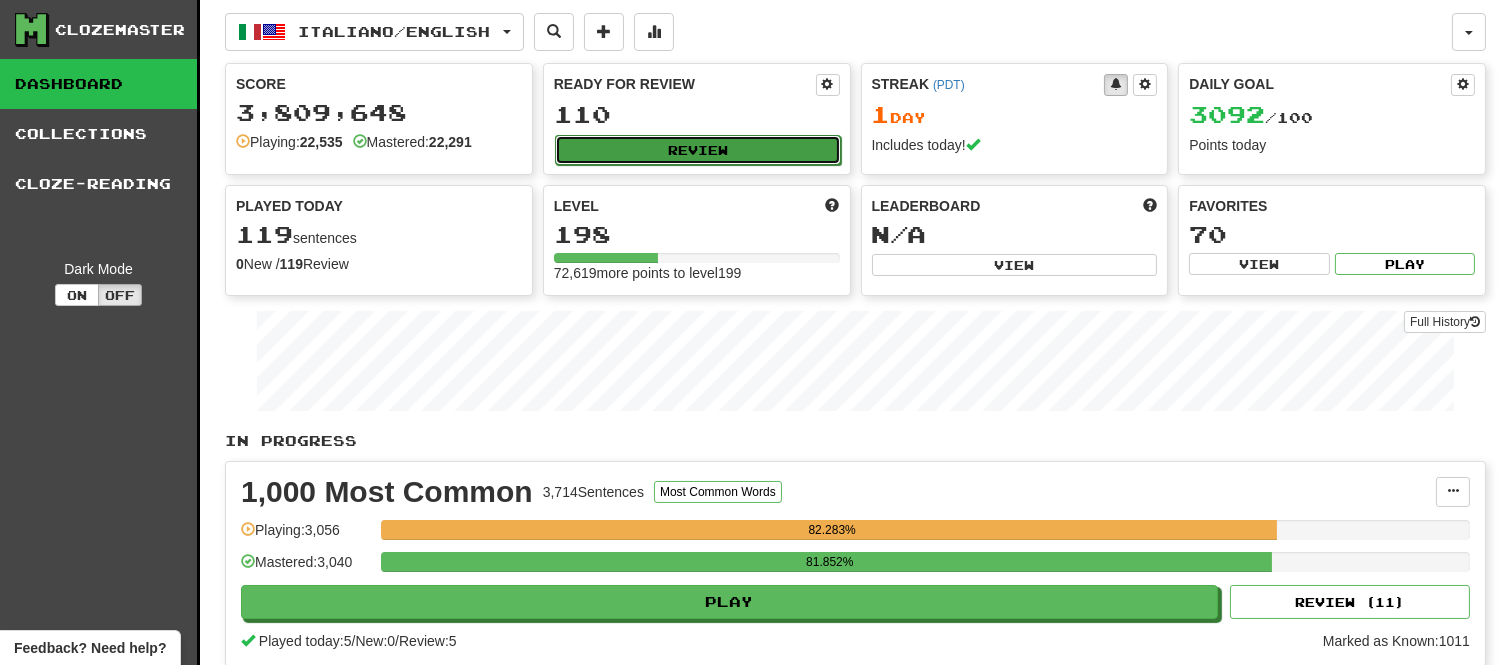 click on "Review" at bounding box center [698, 150] 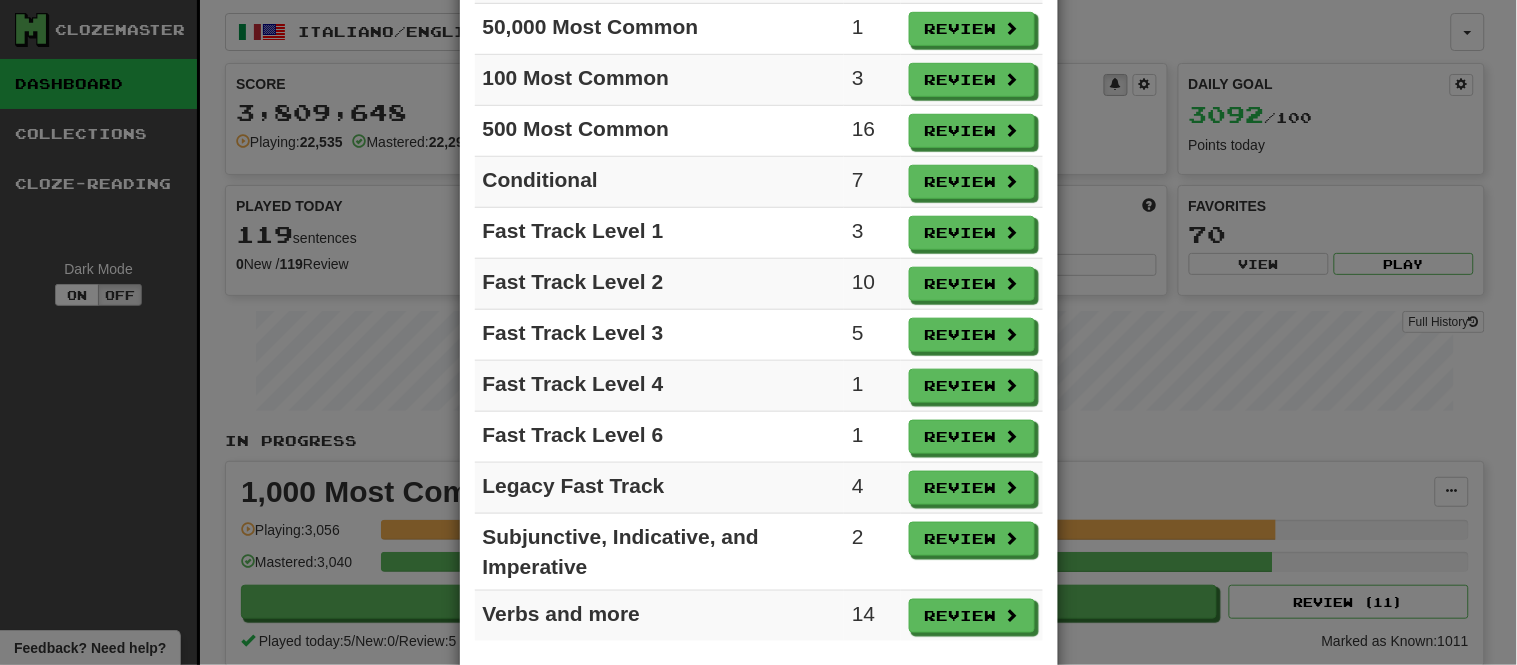 scroll, scrollTop: 337, scrollLeft: 0, axis: vertical 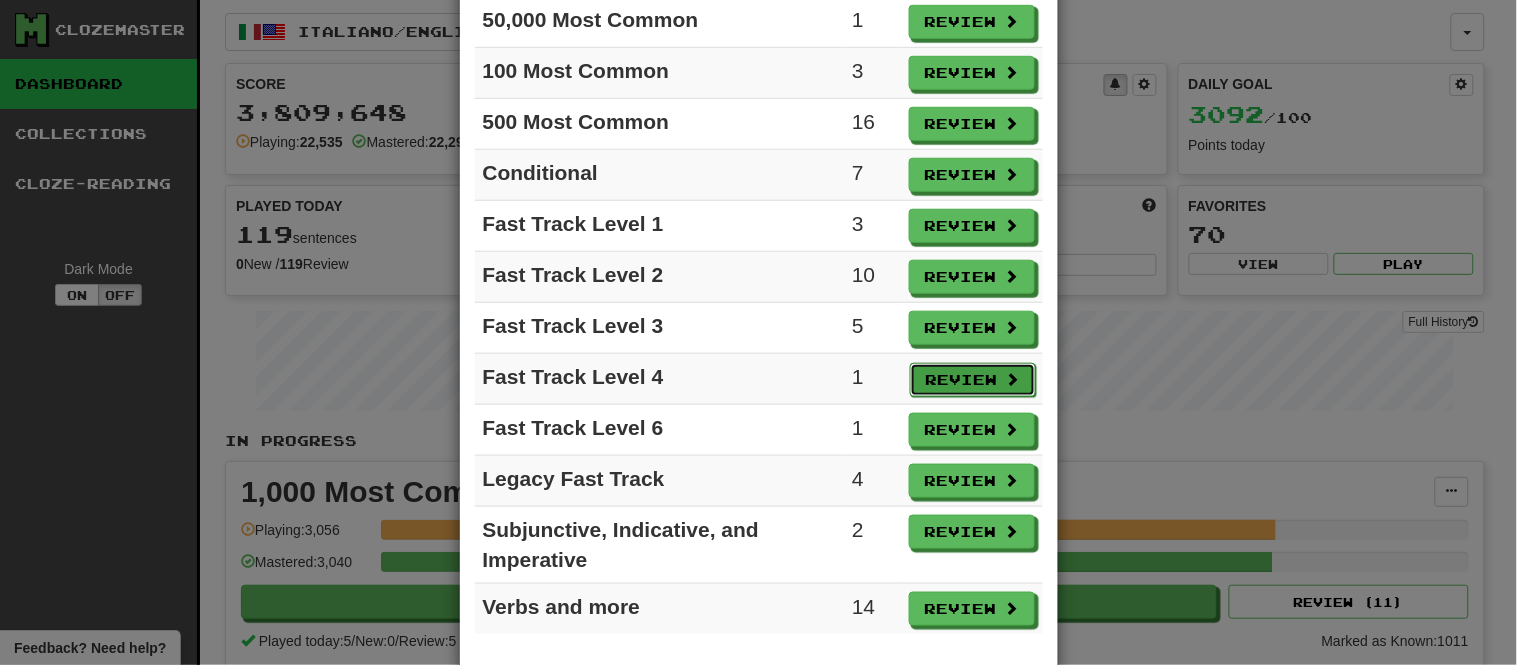 click on "Review" at bounding box center [973, 380] 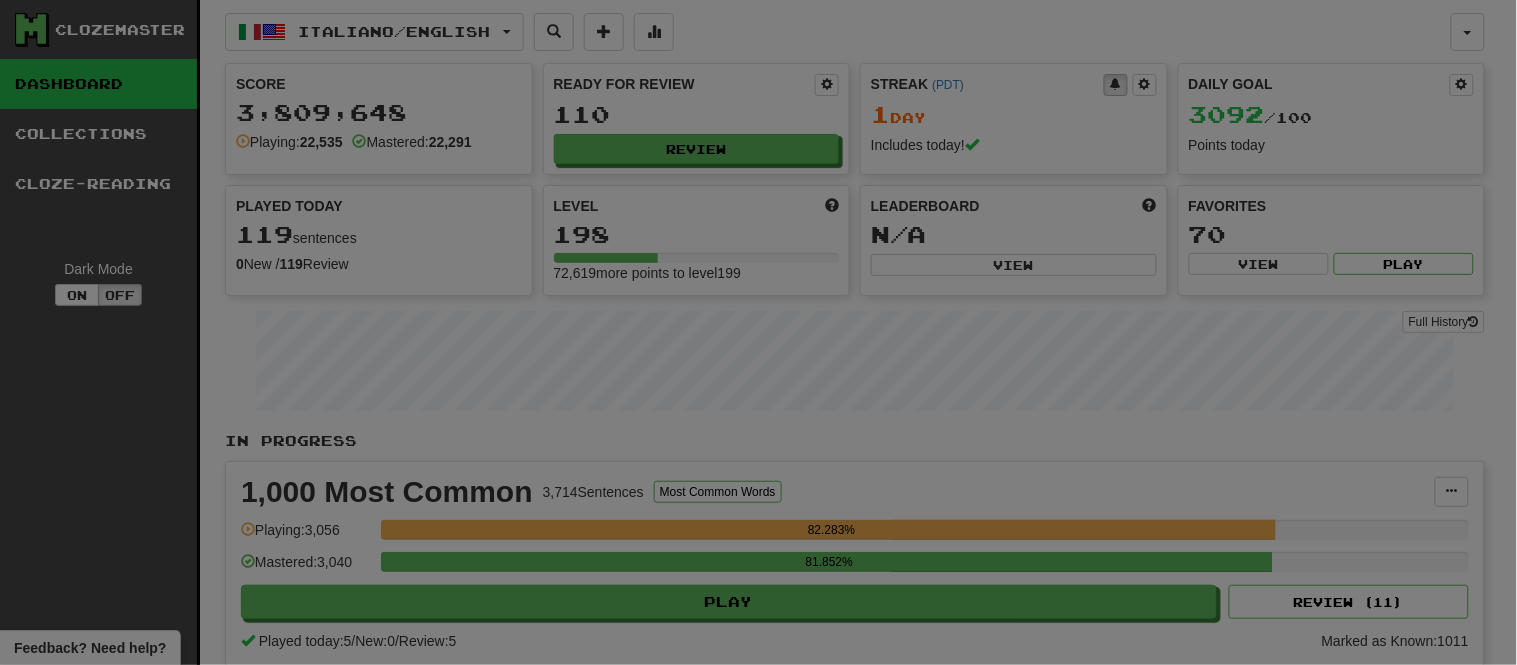 select on "**" 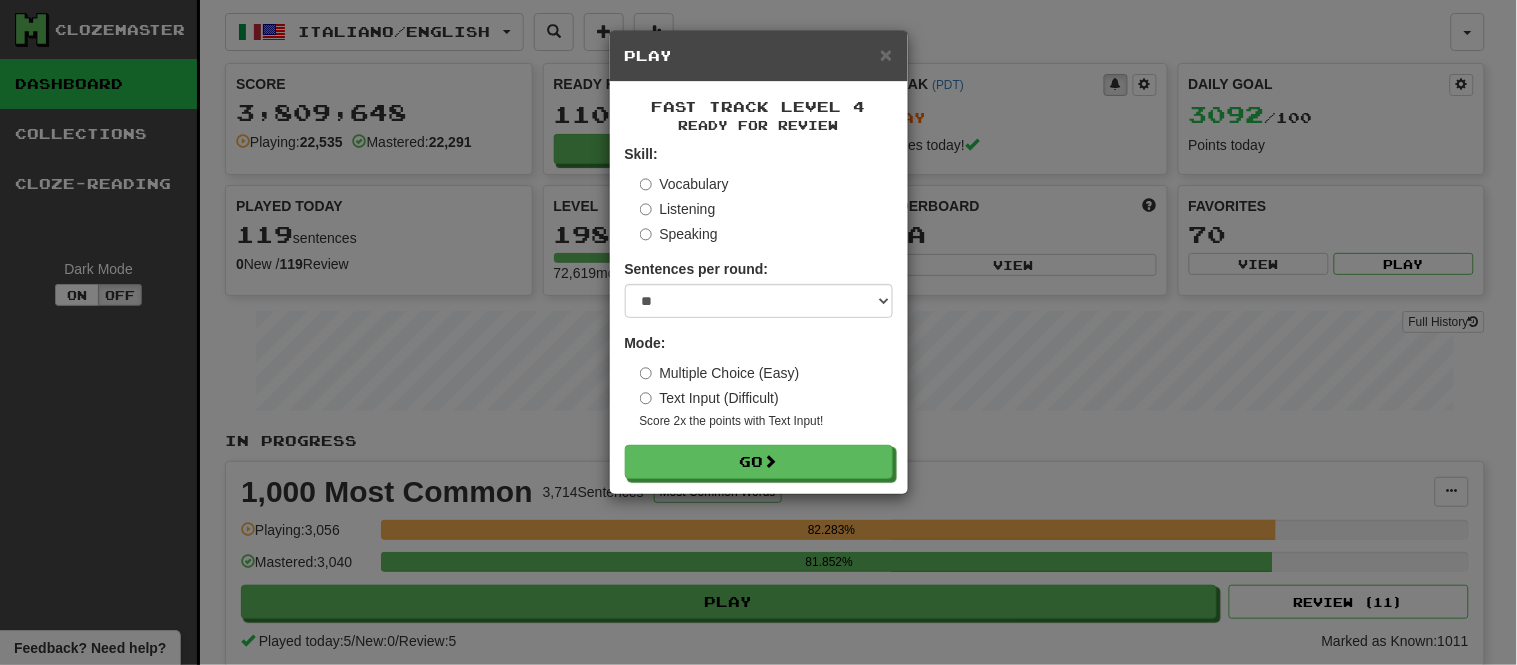 click on "Multiple Choice (Easy)" at bounding box center (720, 373) 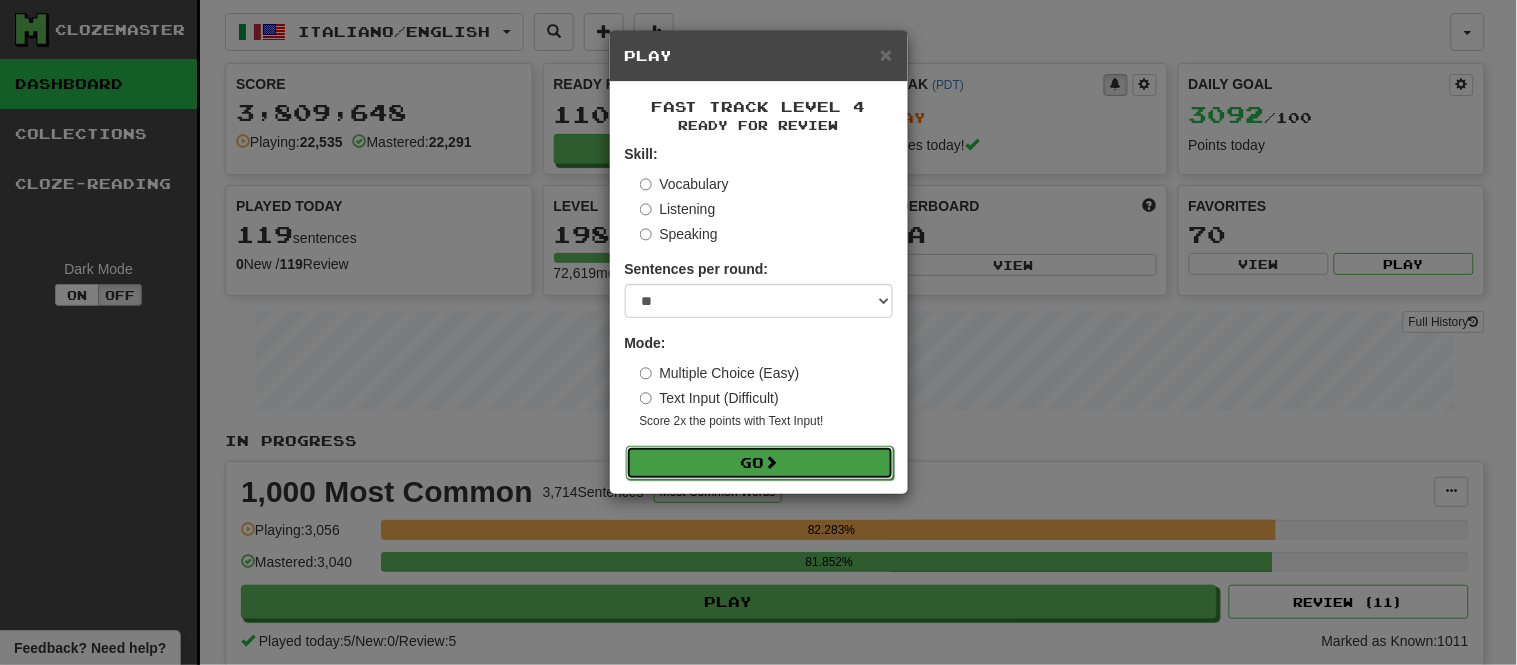 click on "Go" at bounding box center [760, 463] 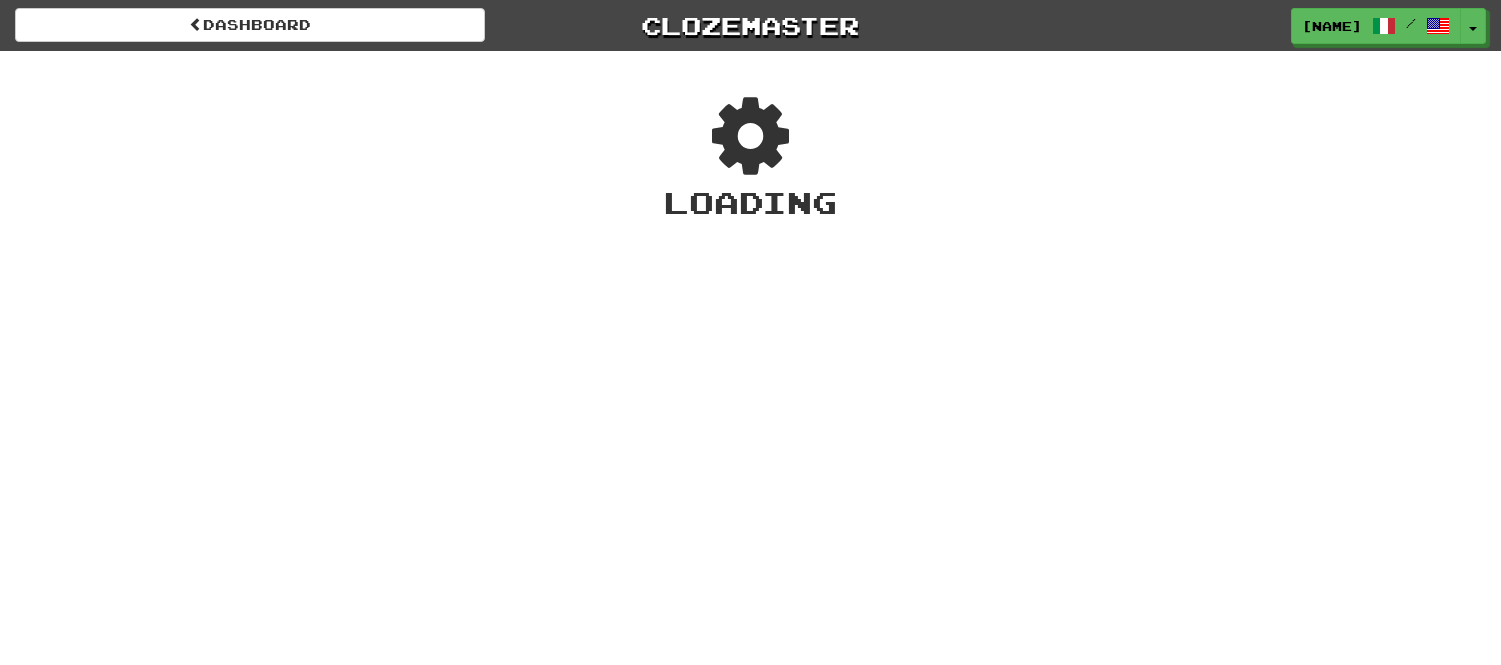 scroll, scrollTop: 0, scrollLeft: 0, axis: both 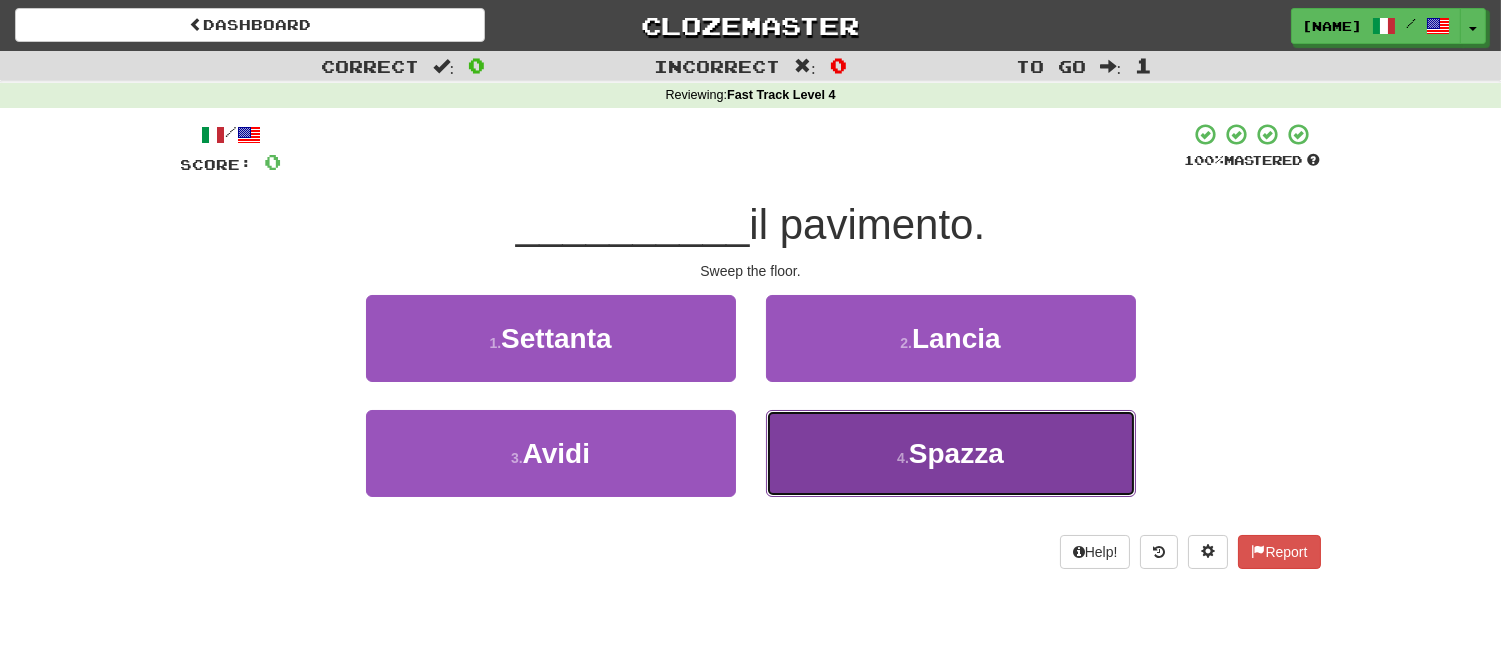click on "4 .  Spazza" at bounding box center [951, 453] 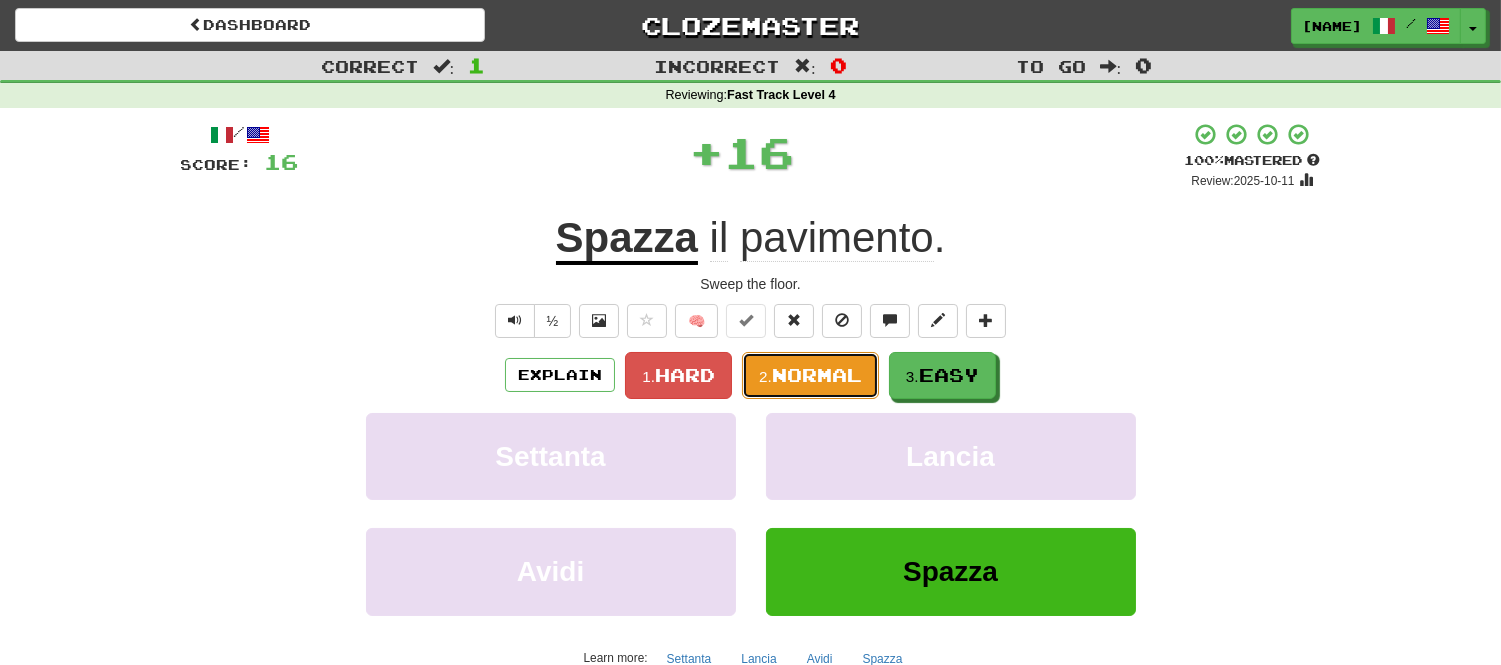 click on "Normal" at bounding box center [817, 375] 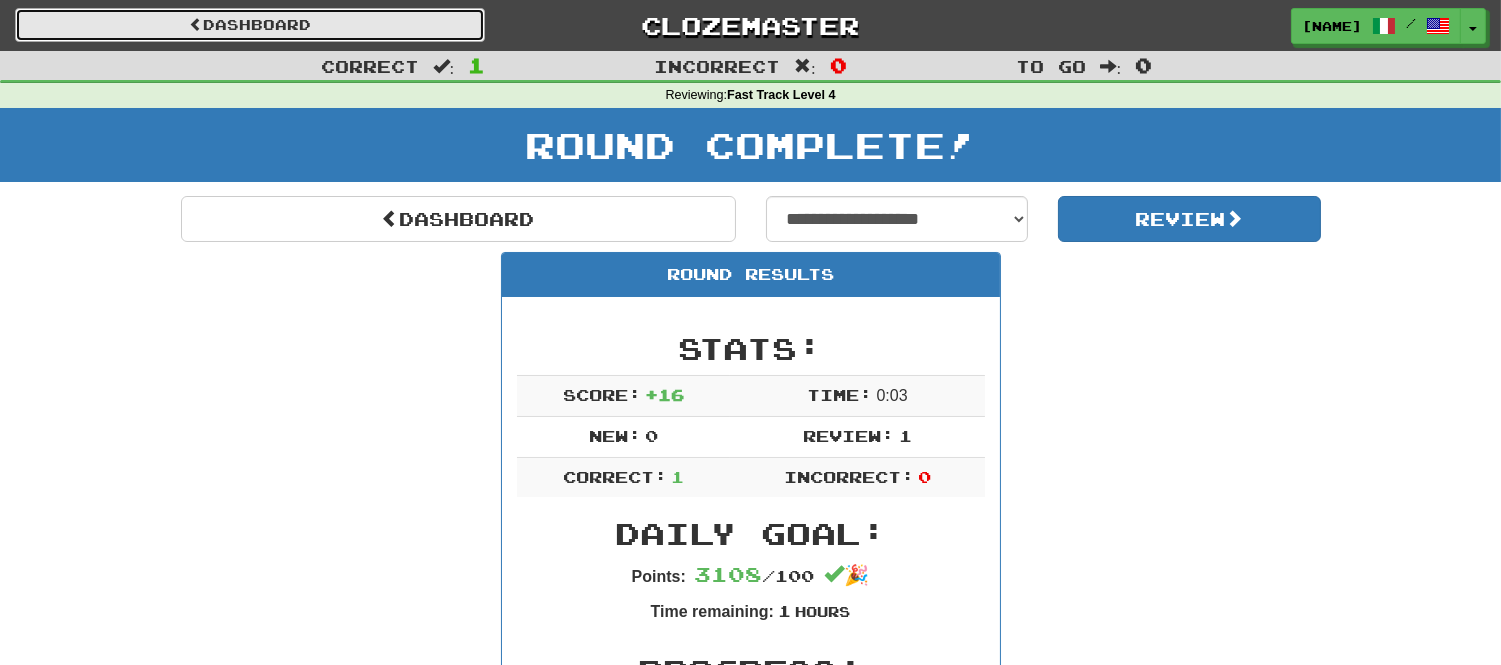 click on "Dashboard" at bounding box center [250, 25] 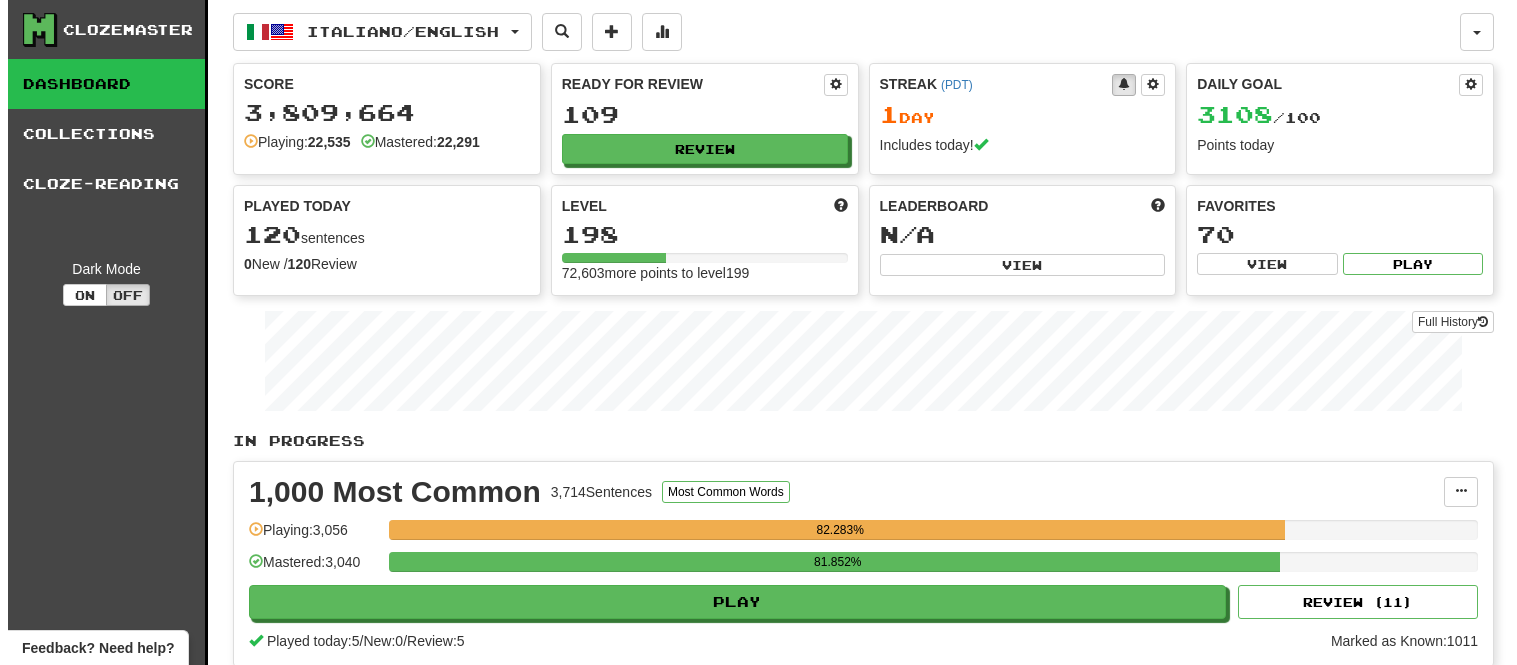 scroll, scrollTop: 0, scrollLeft: 0, axis: both 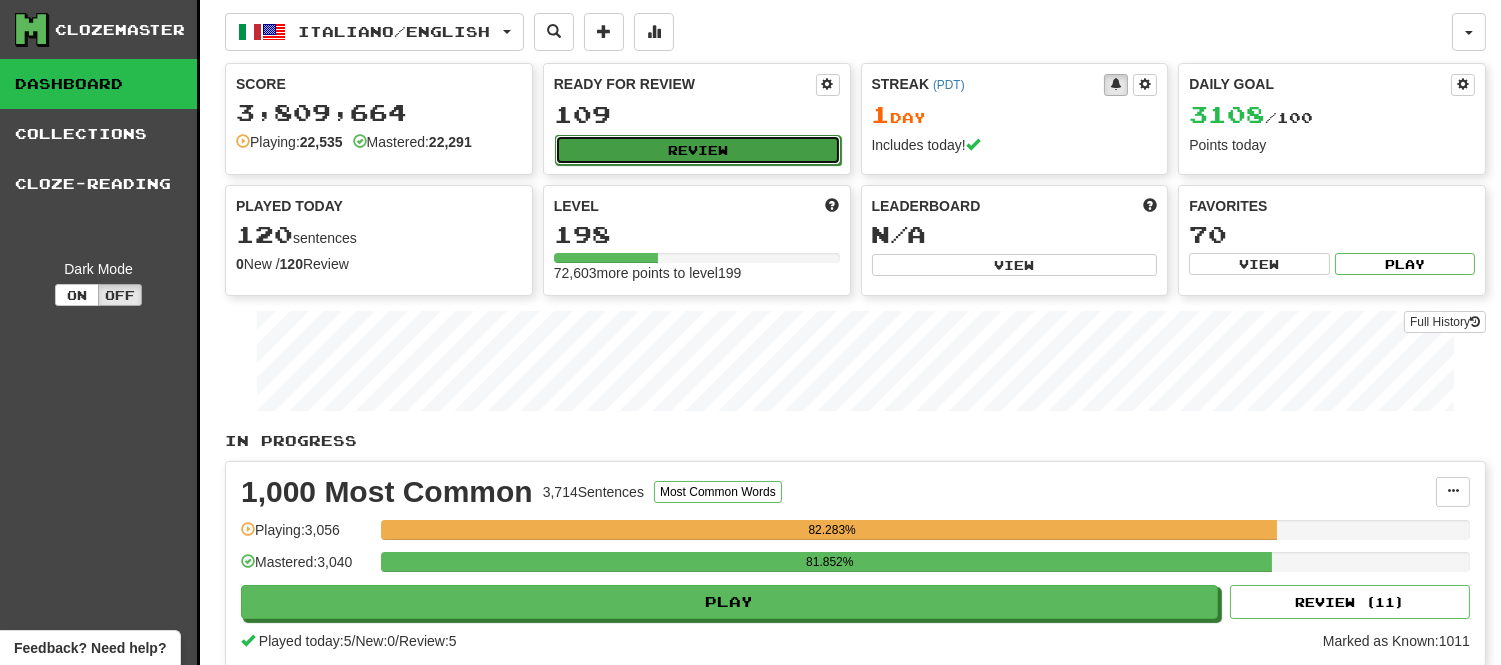 click on "Review" at bounding box center (698, 150) 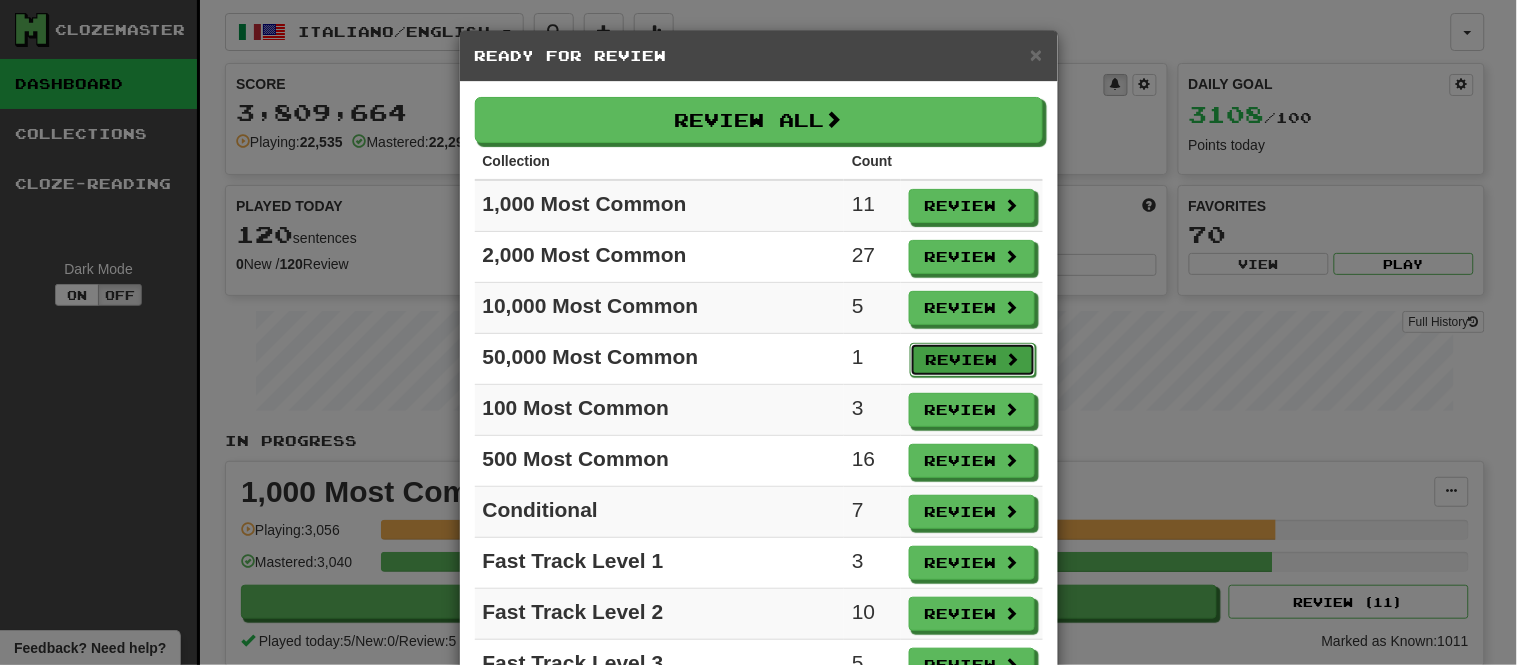 click on "Review" at bounding box center [973, 360] 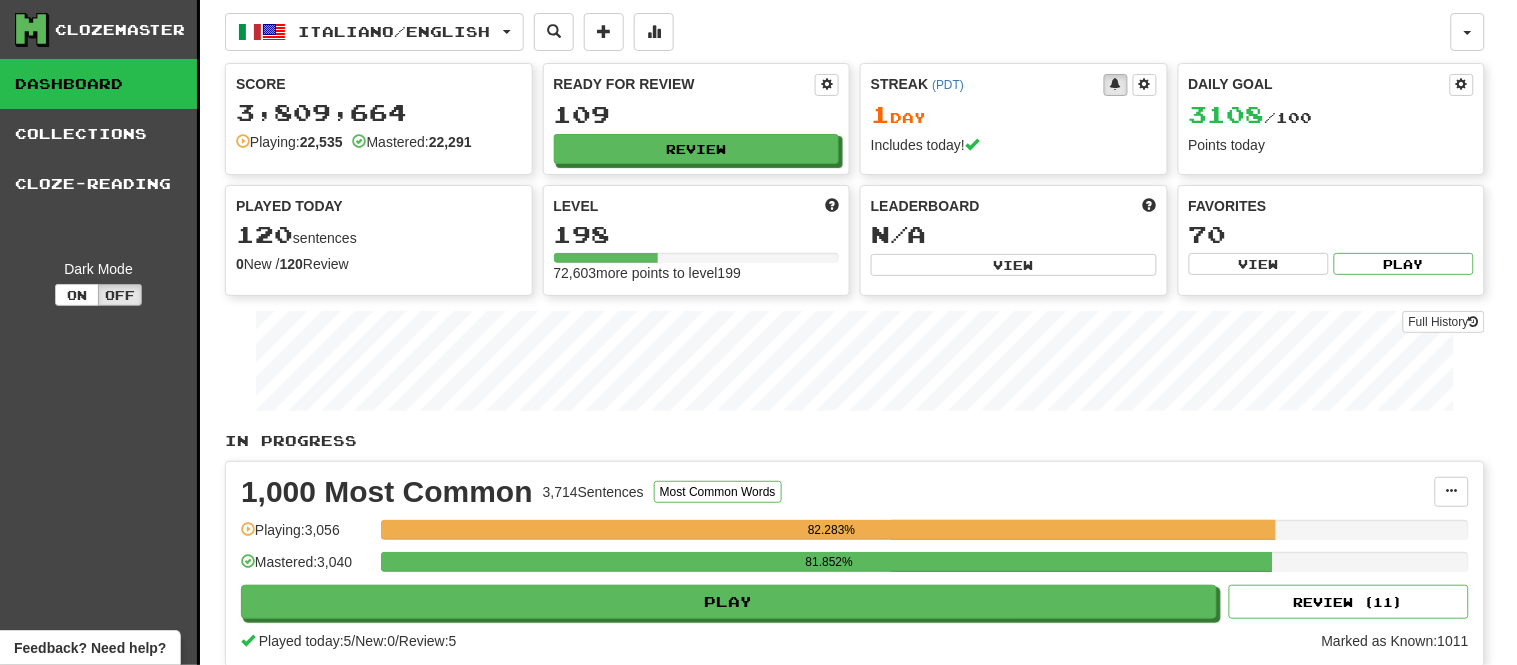 select on "**" 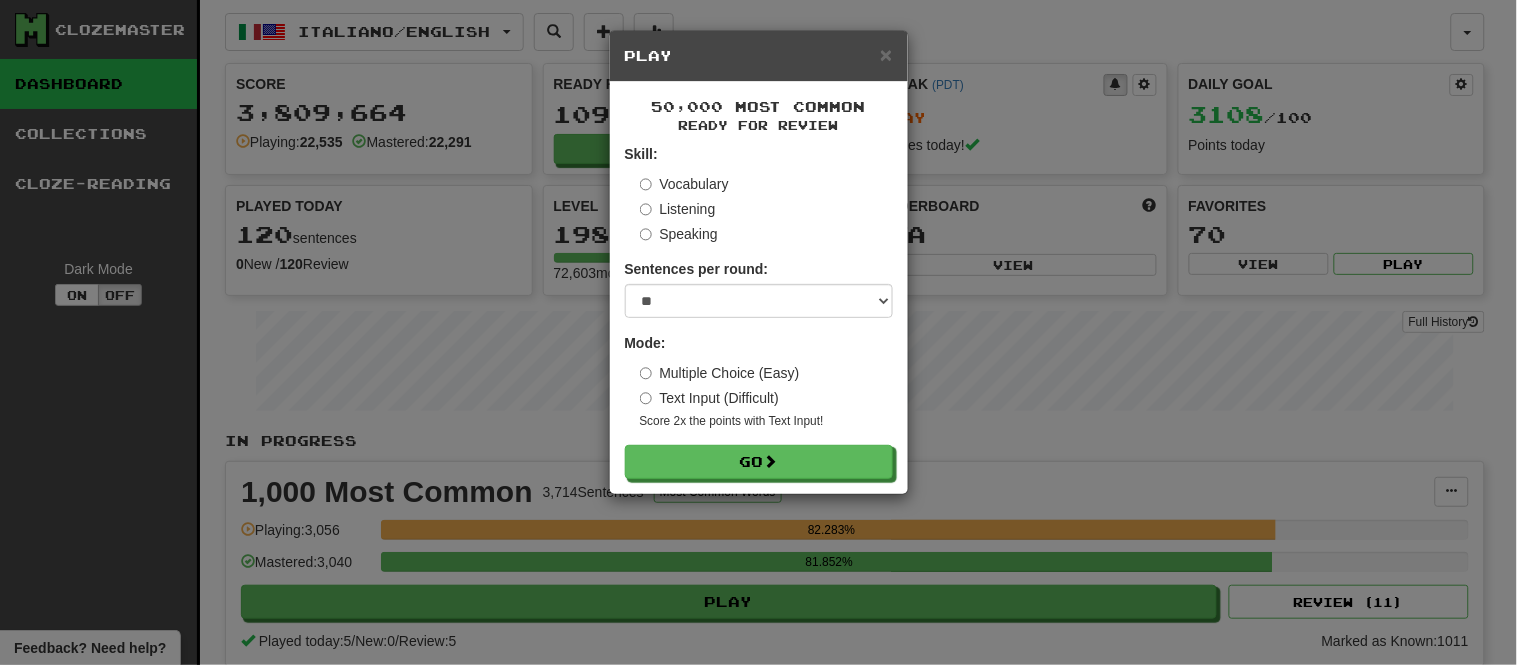 click on "Text Input (Difficult)" at bounding box center [710, 398] 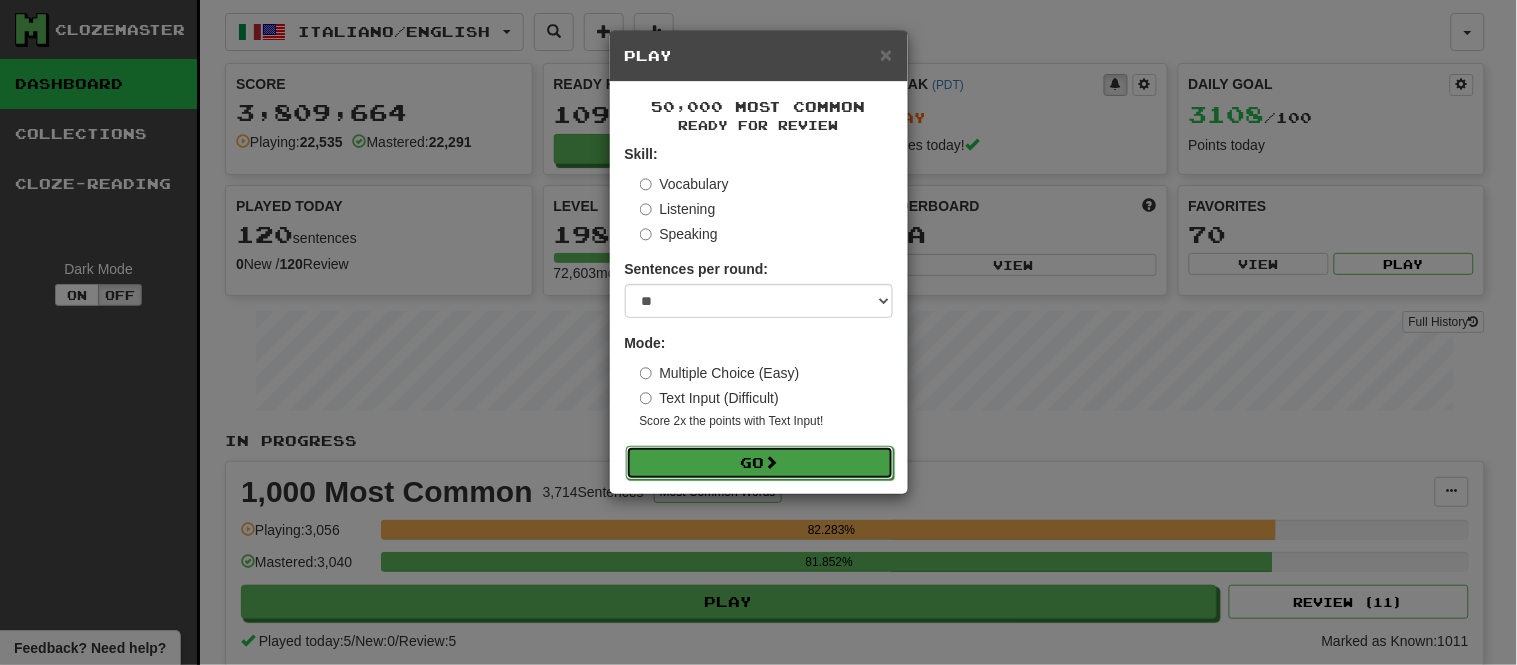 click on "Go" at bounding box center (760, 463) 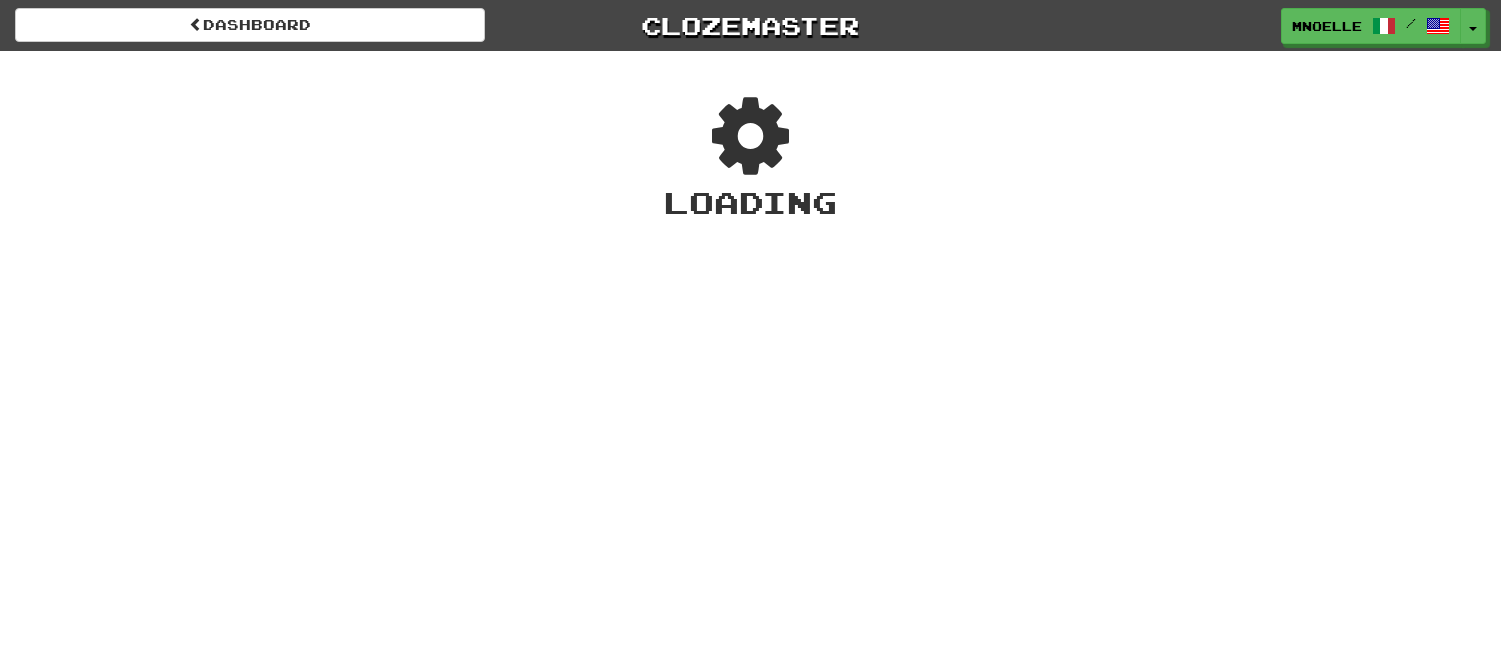 scroll, scrollTop: 0, scrollLeft: 0, axis: both 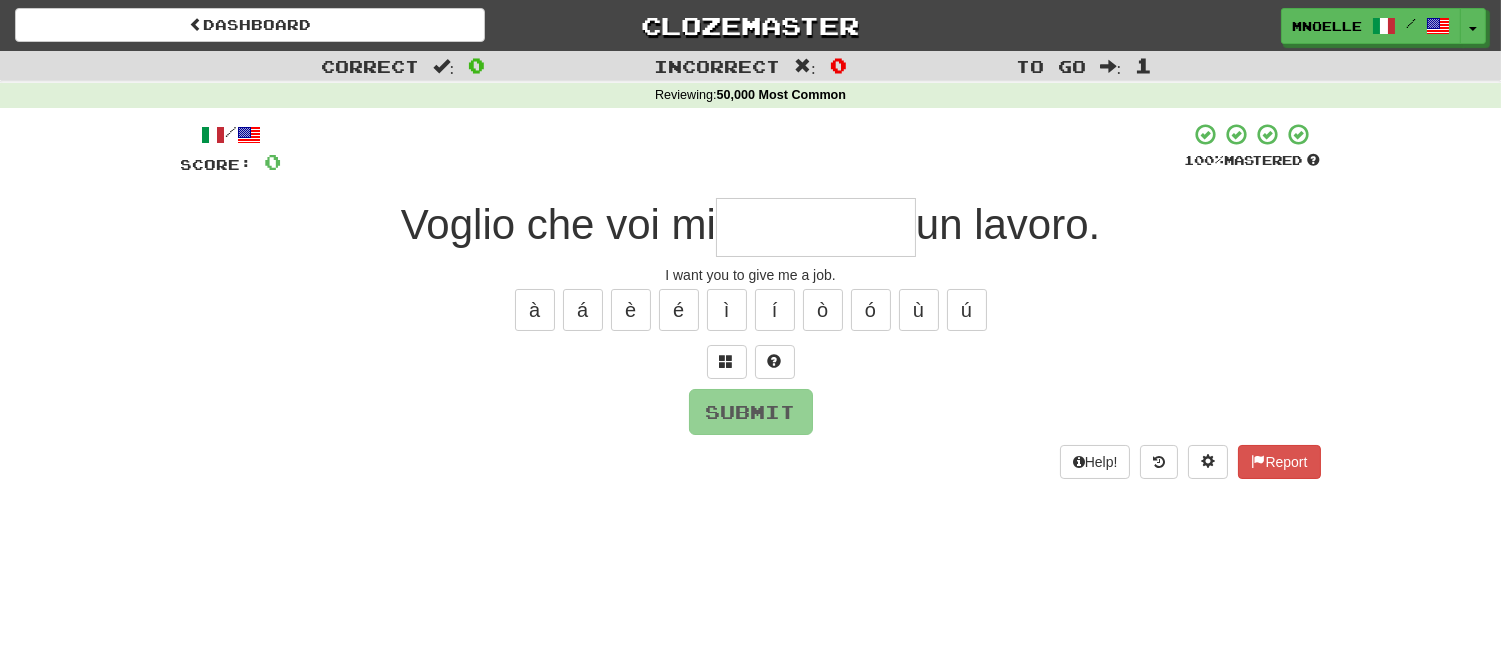 click at bounding box center [816, 227] 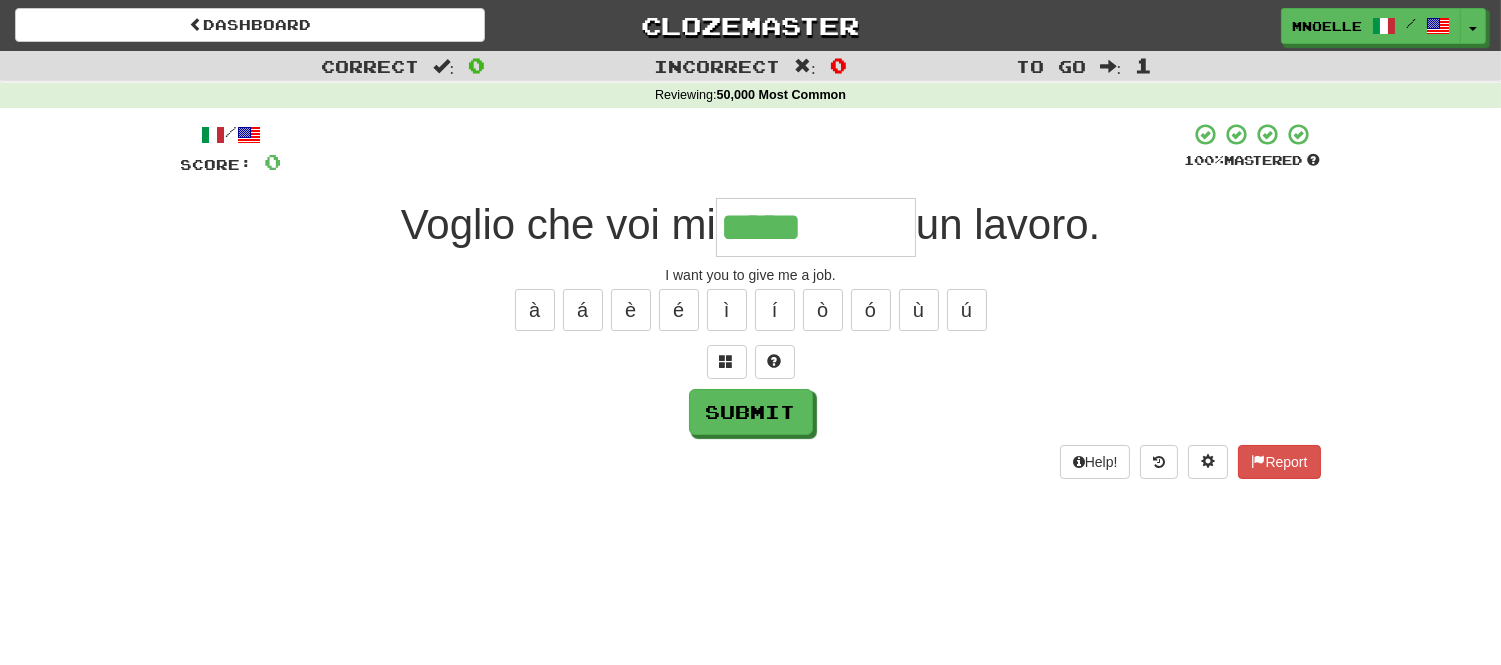 type on "*****" 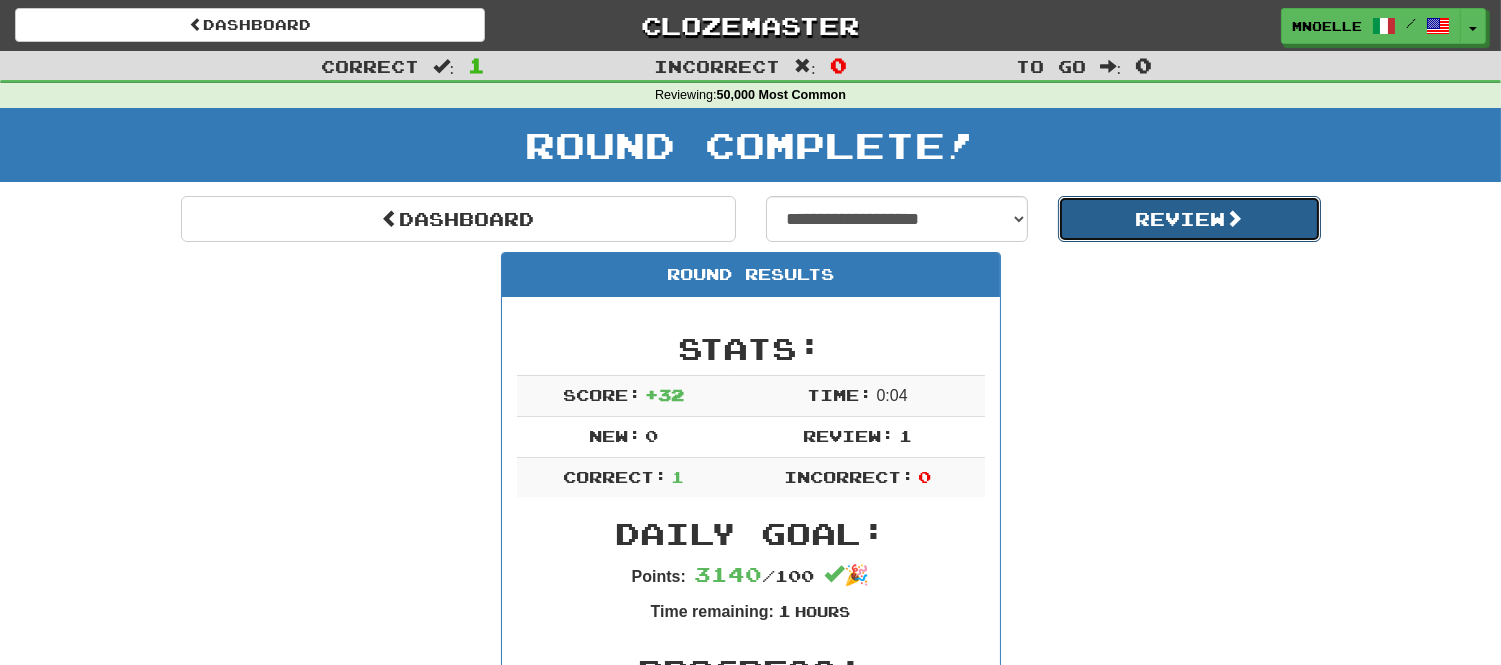 click on "Review" at bounding box center [1189, 219] 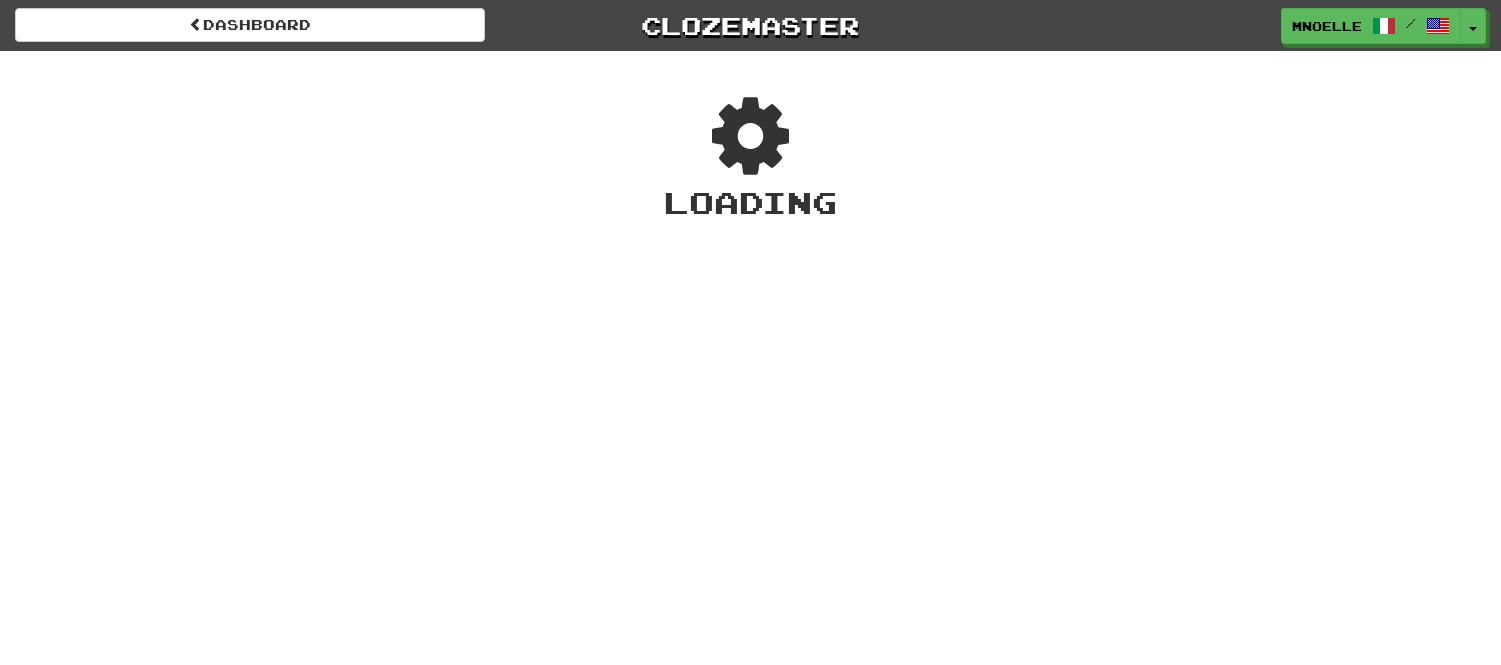 scroll, scrollTop: 0, scrollLeft: 0, axis: both 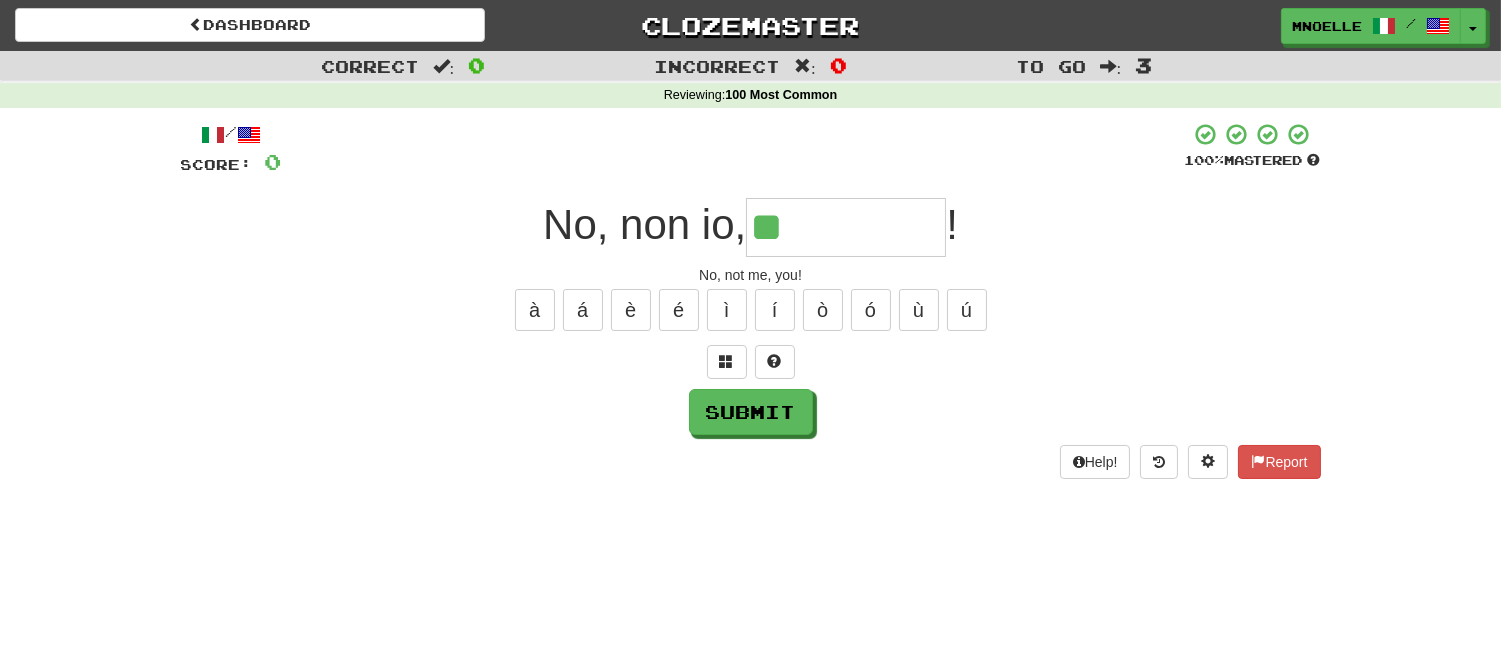 type on "**" 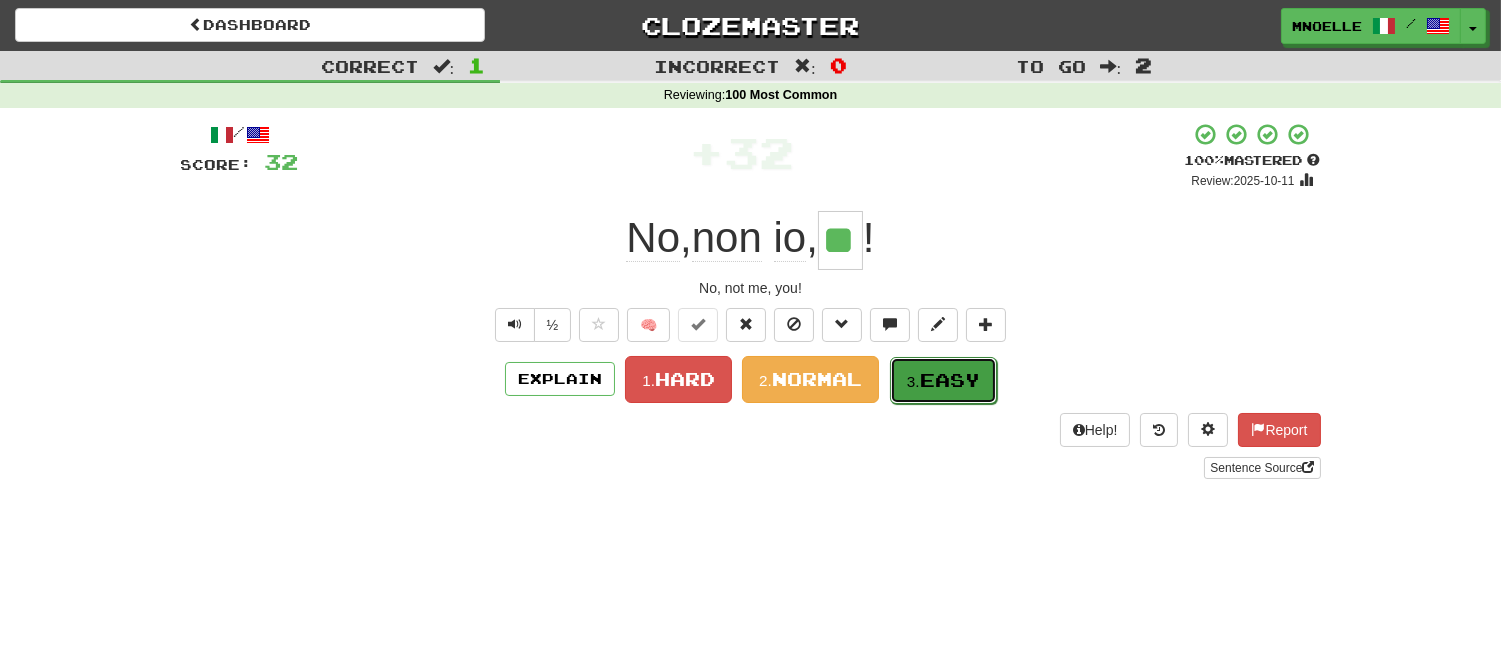 click on "Easy" at bounding box center (950, 380) 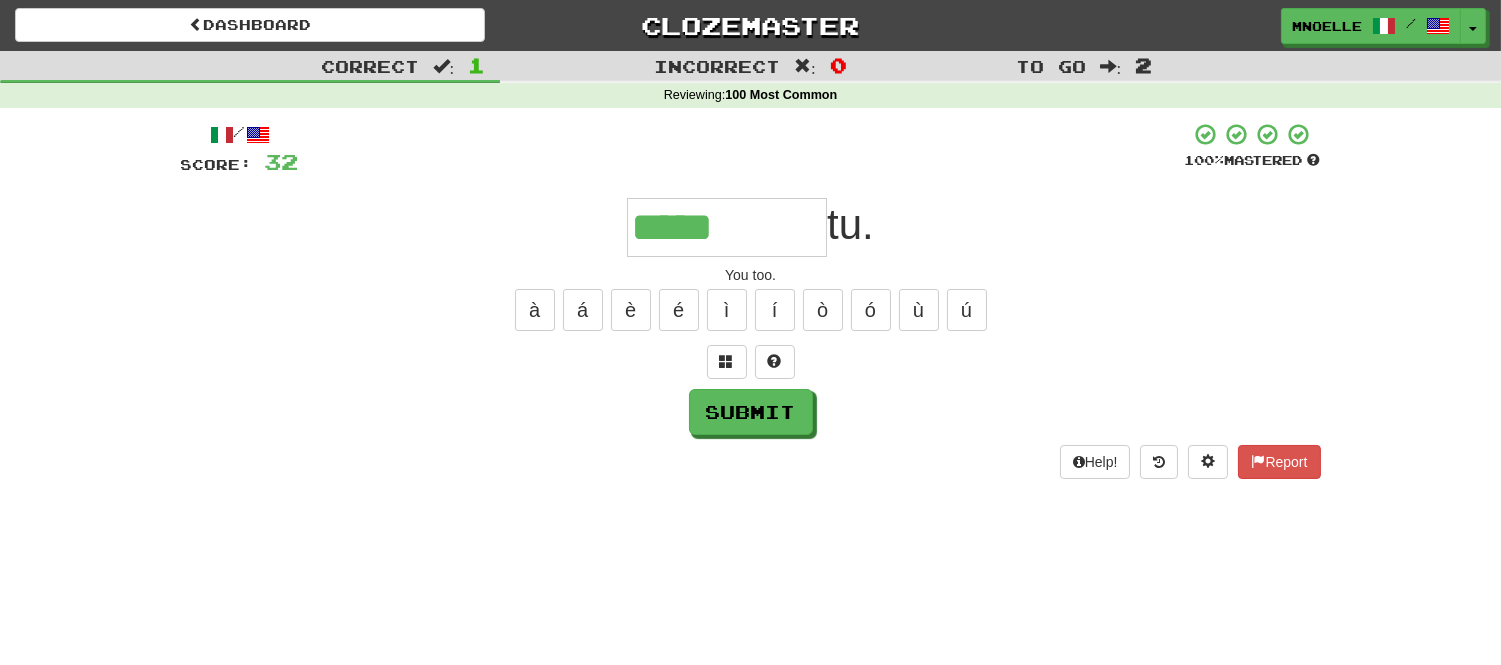 type on "****" 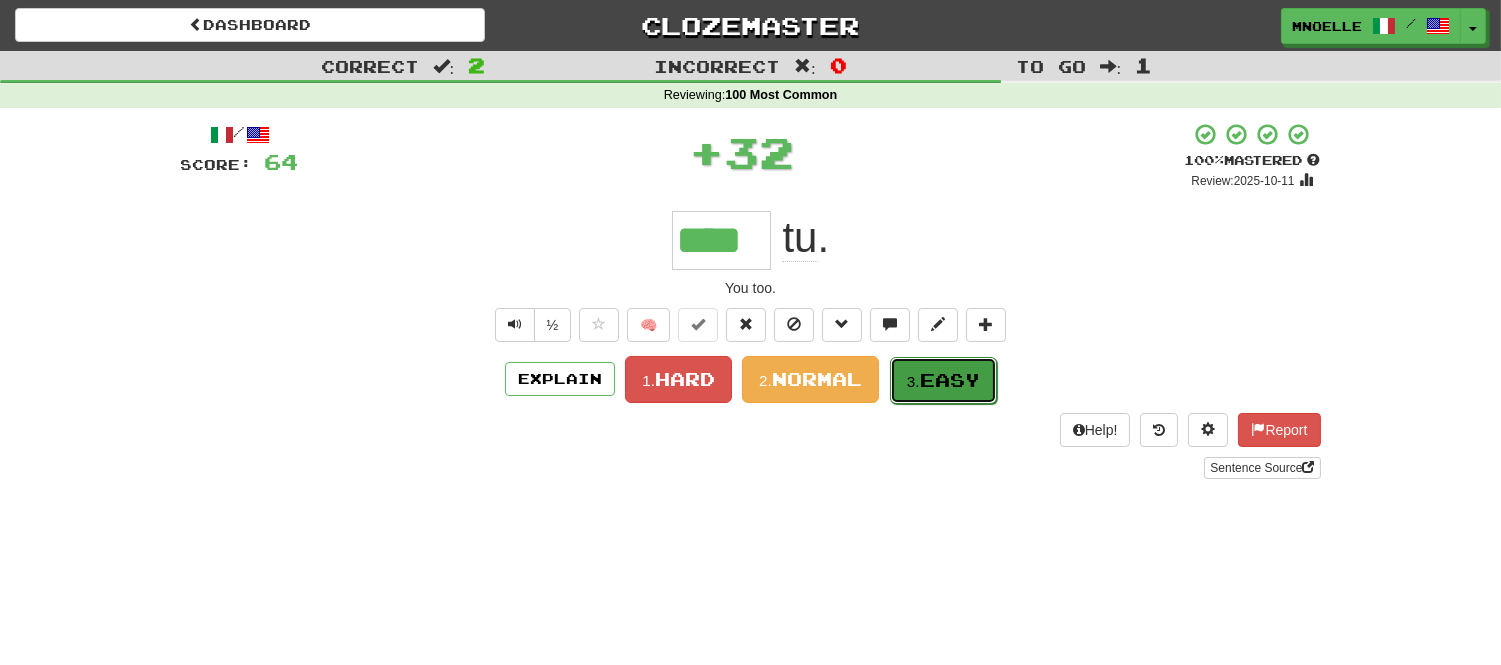 click on "Easy" at bounding box center (950, 380) 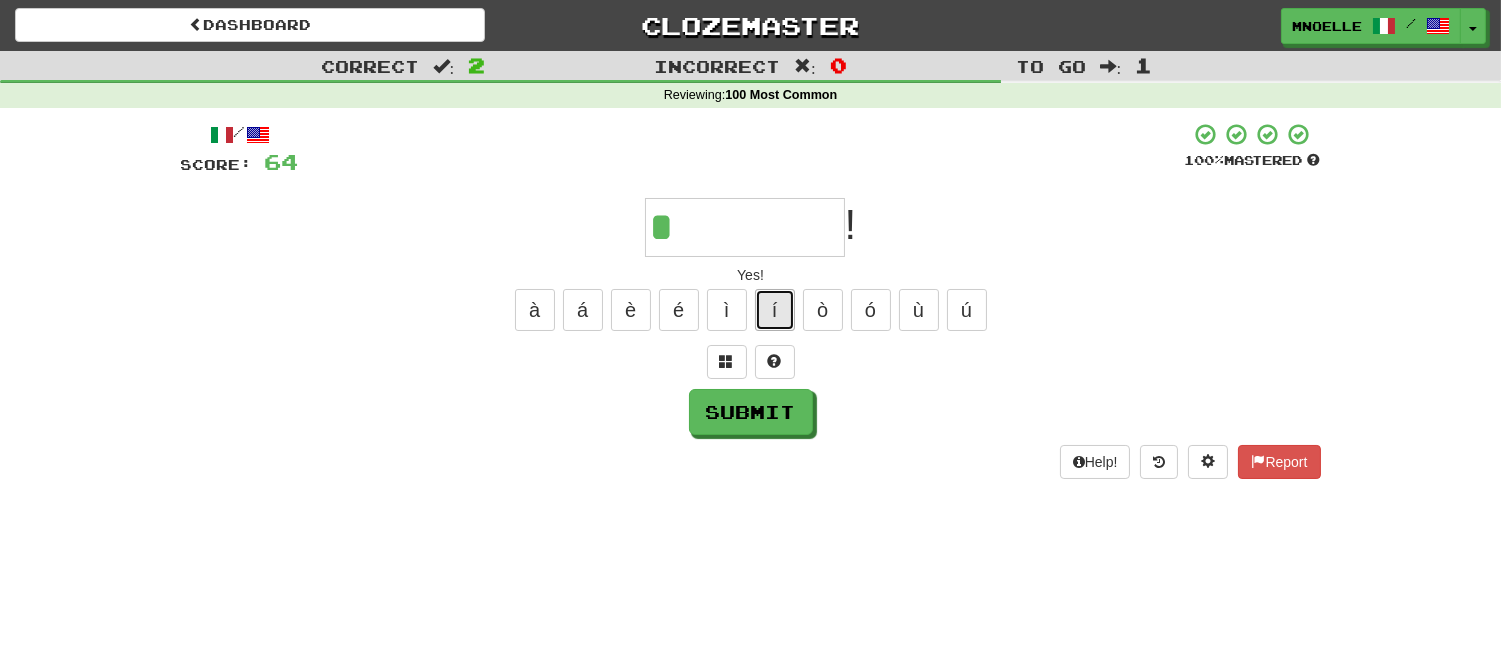 click on "í" at bounding box center [775, 310] 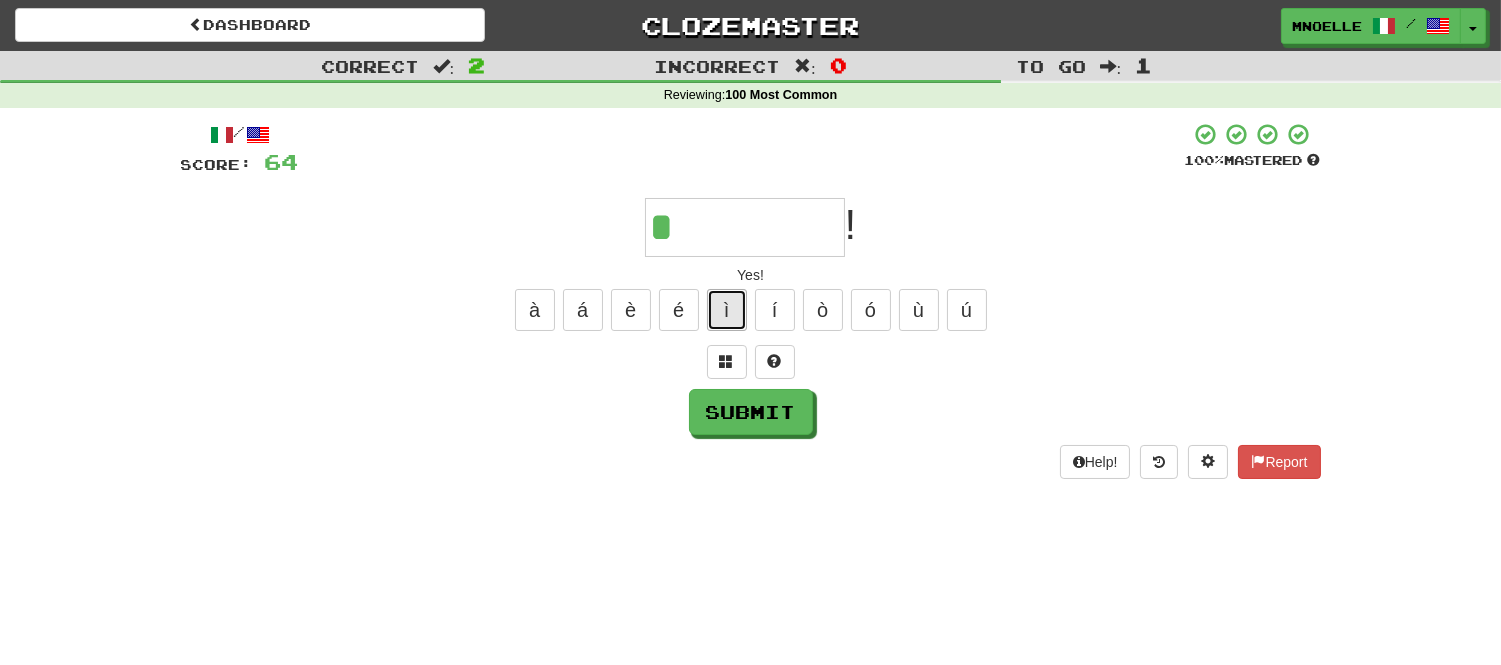 click on "ì" at bounding box center [727, 310] 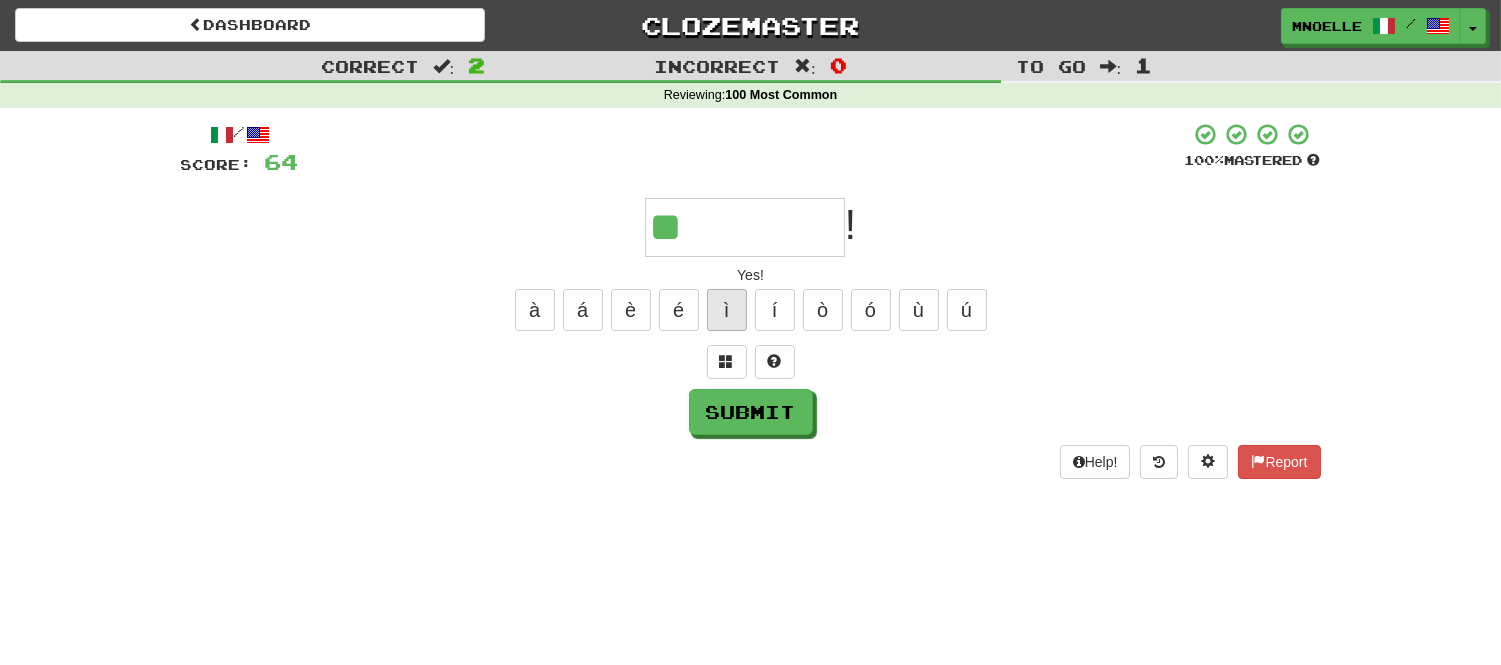 type on "**" 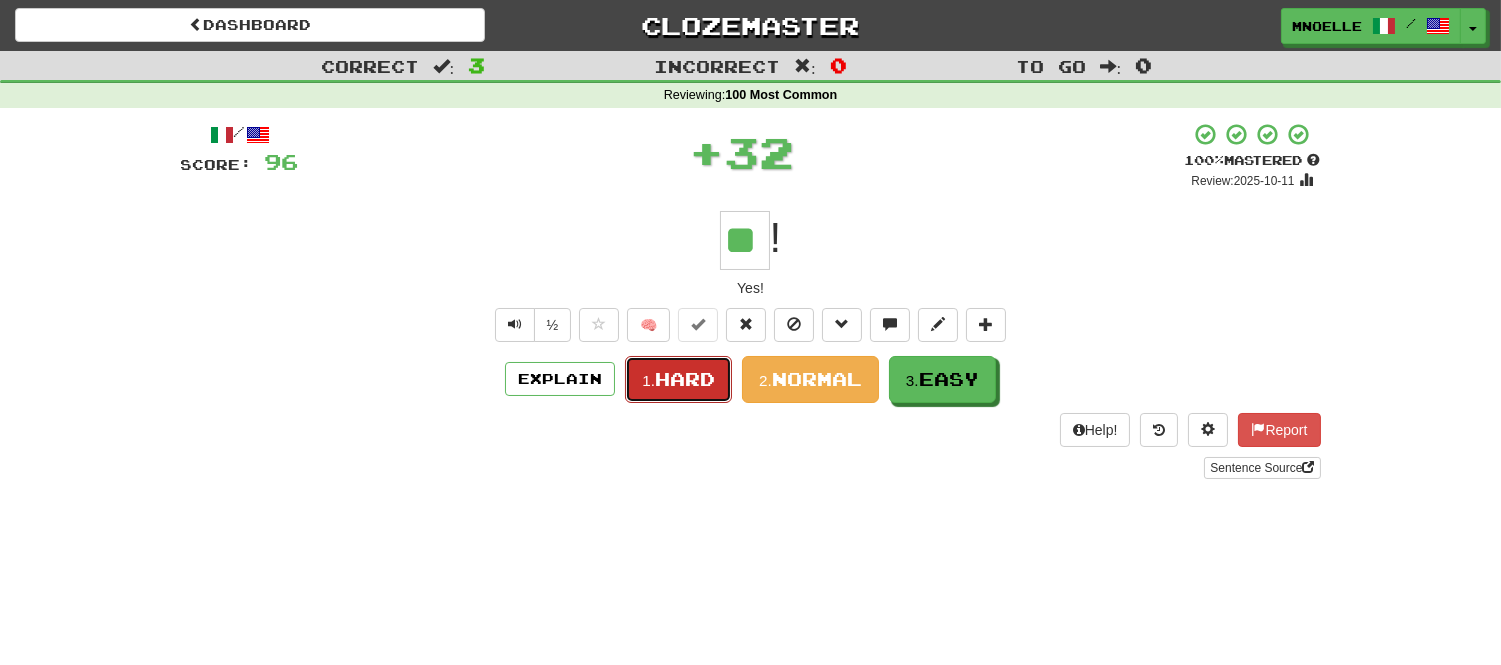 click on "1." at bounding box center (648, 380) 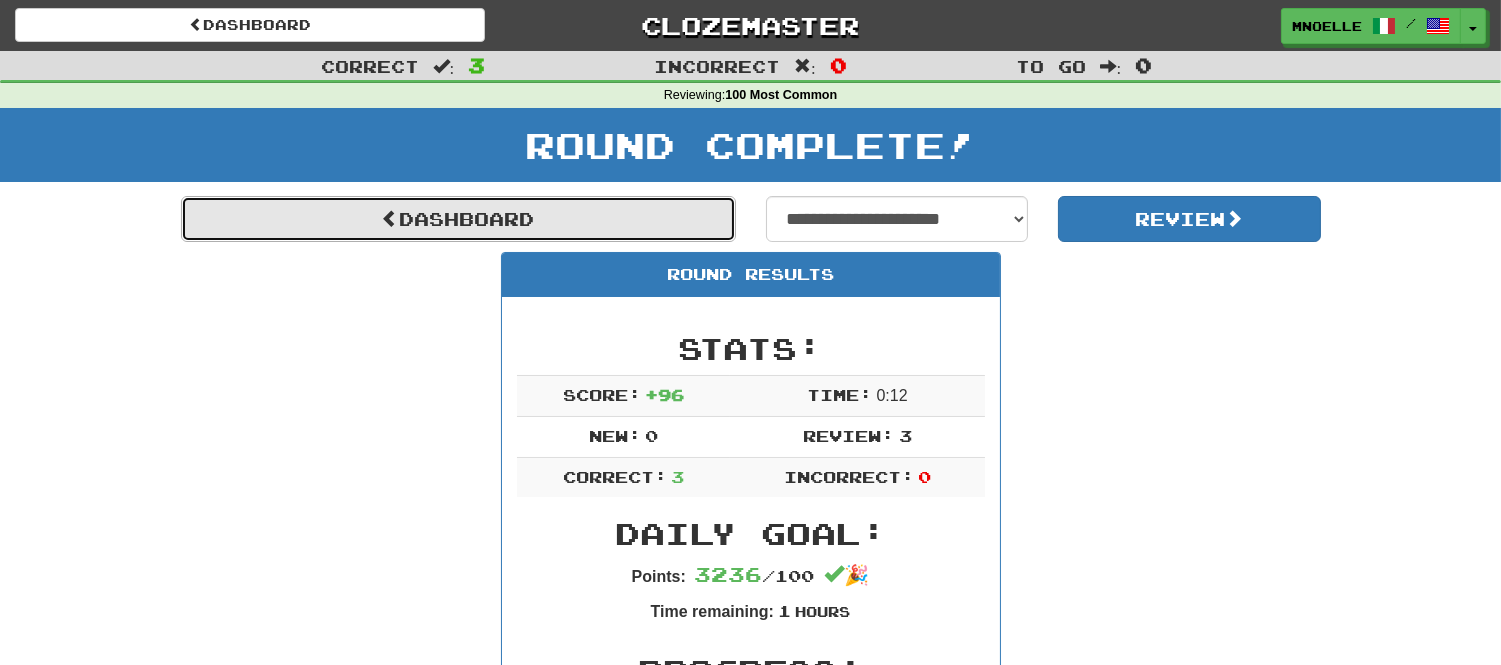 click on "Dashboard" at bounding box center (458, 219) 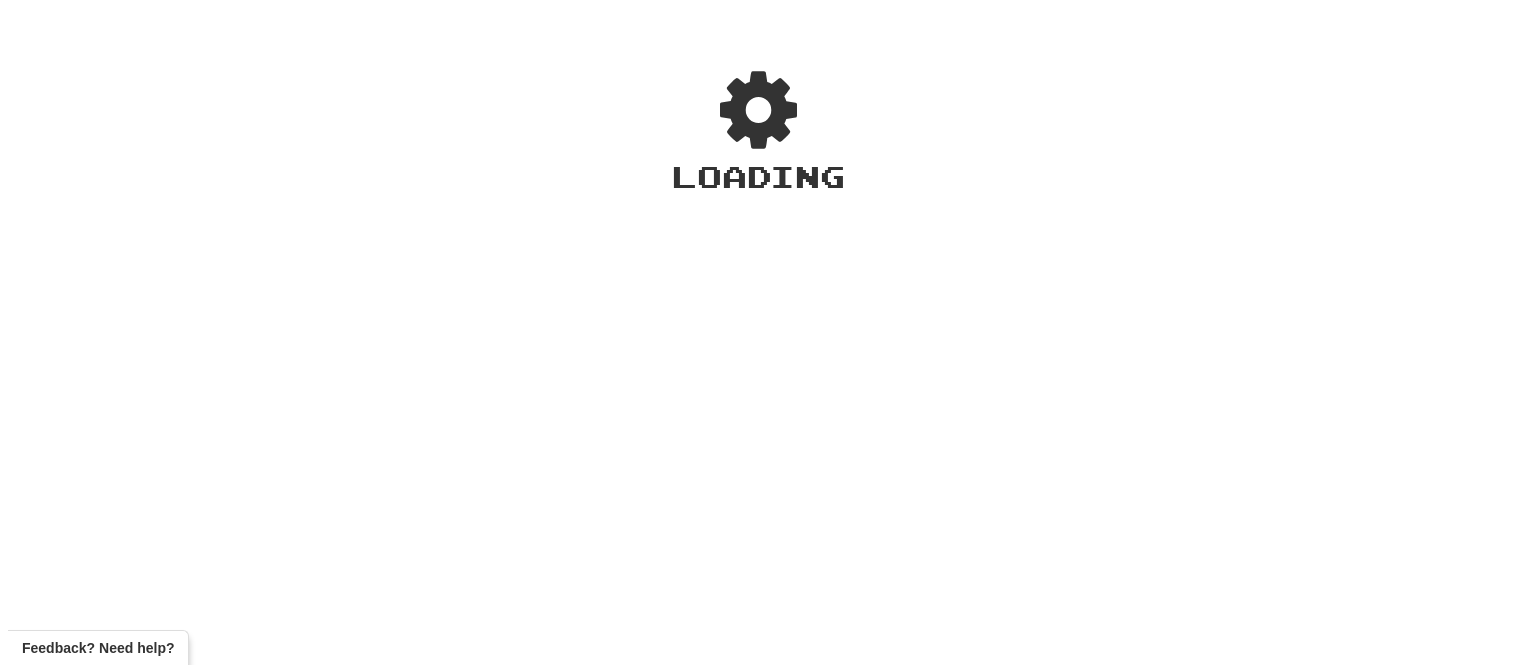 scroll, scrollTop: 0, scrollLeft: 0, axis: both 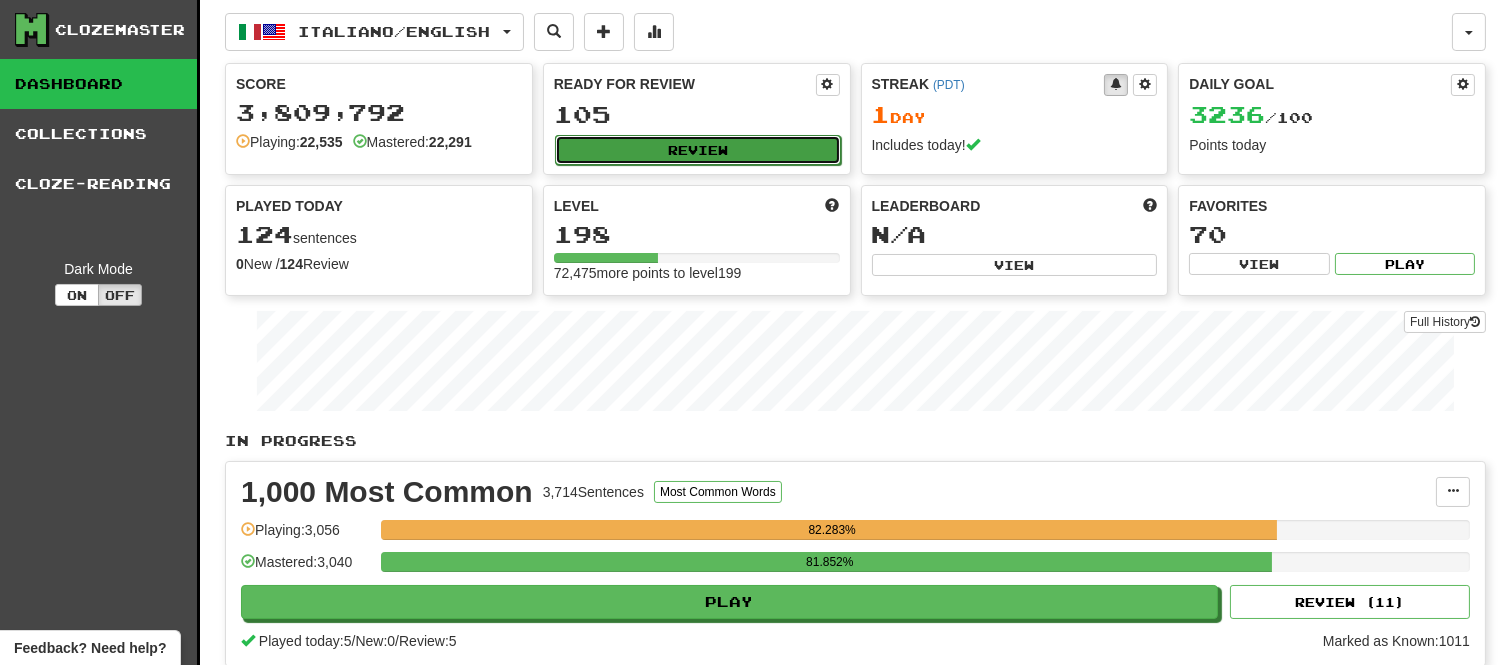 click on "Review" at bounding box center (698, 150) 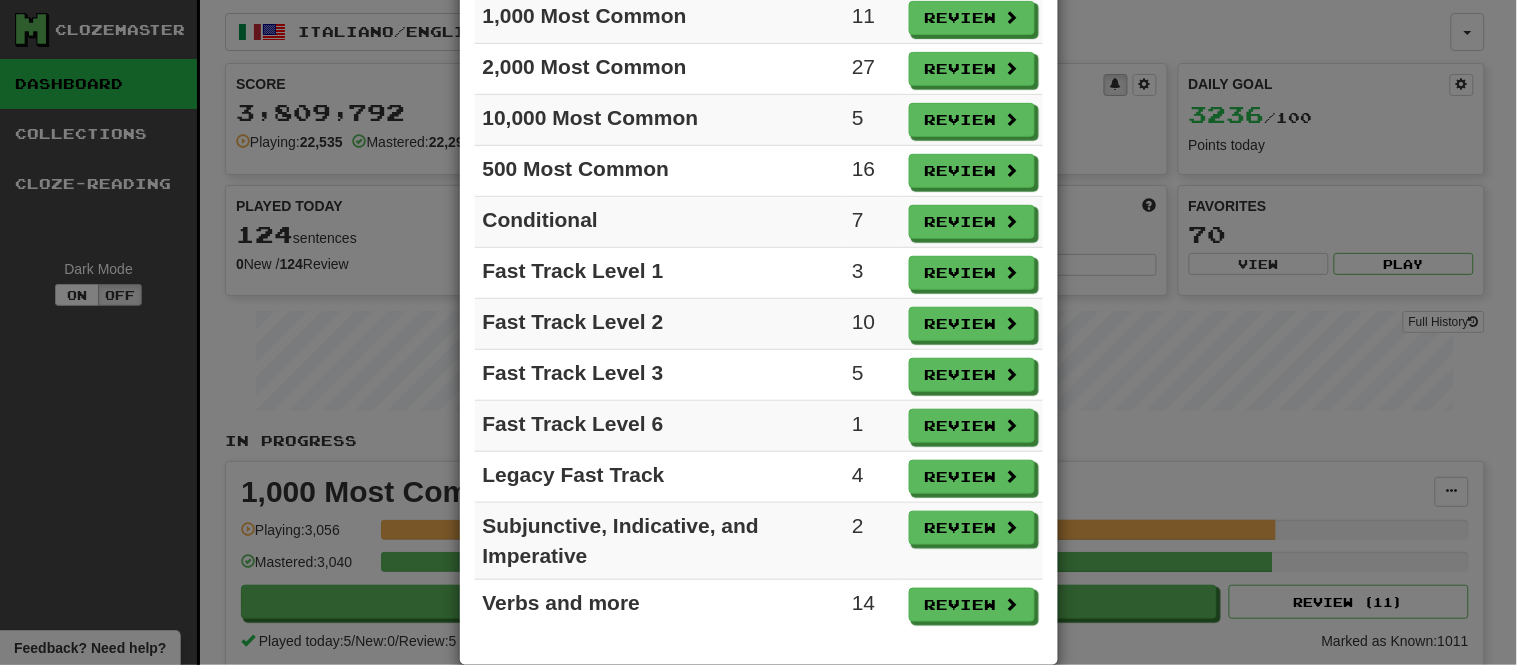 scroll, scrollTop: 221, scrollLeft: 0, axis: vertical 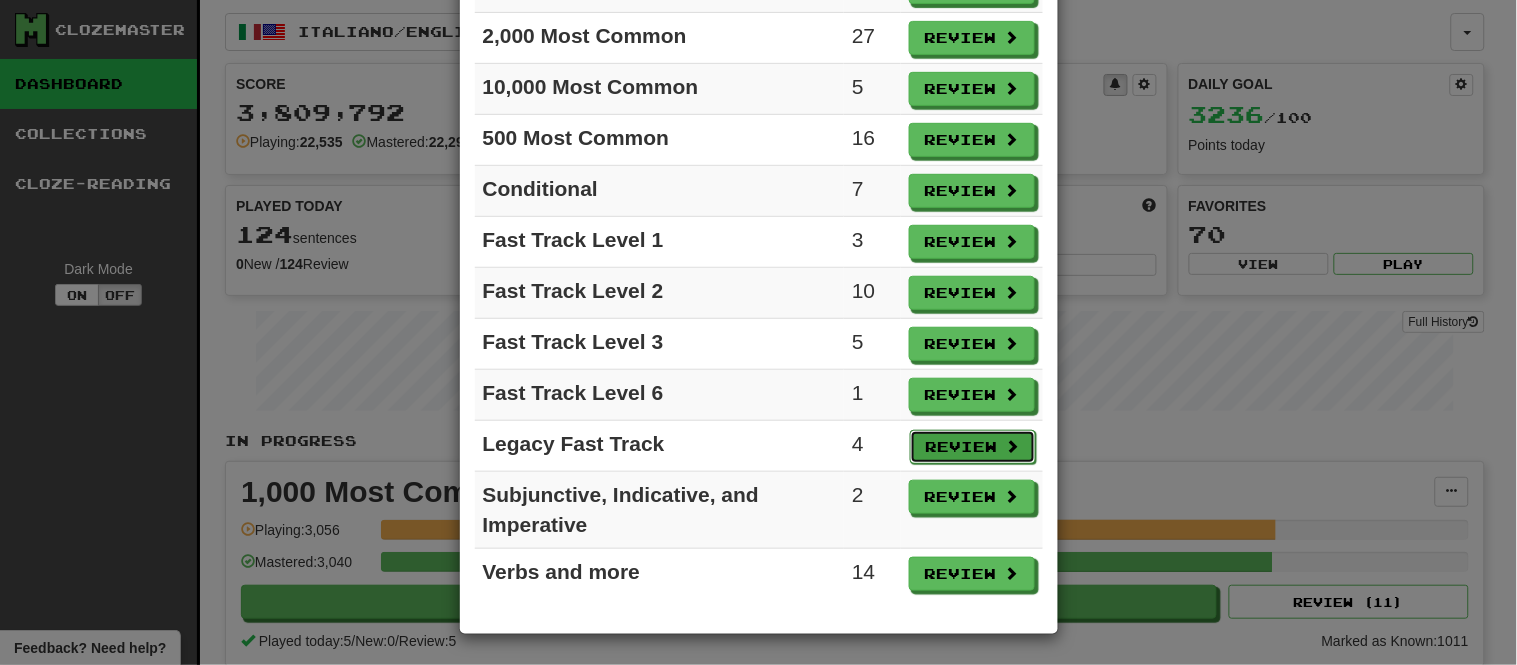 click on "Review" at bounding box center [973, 447] 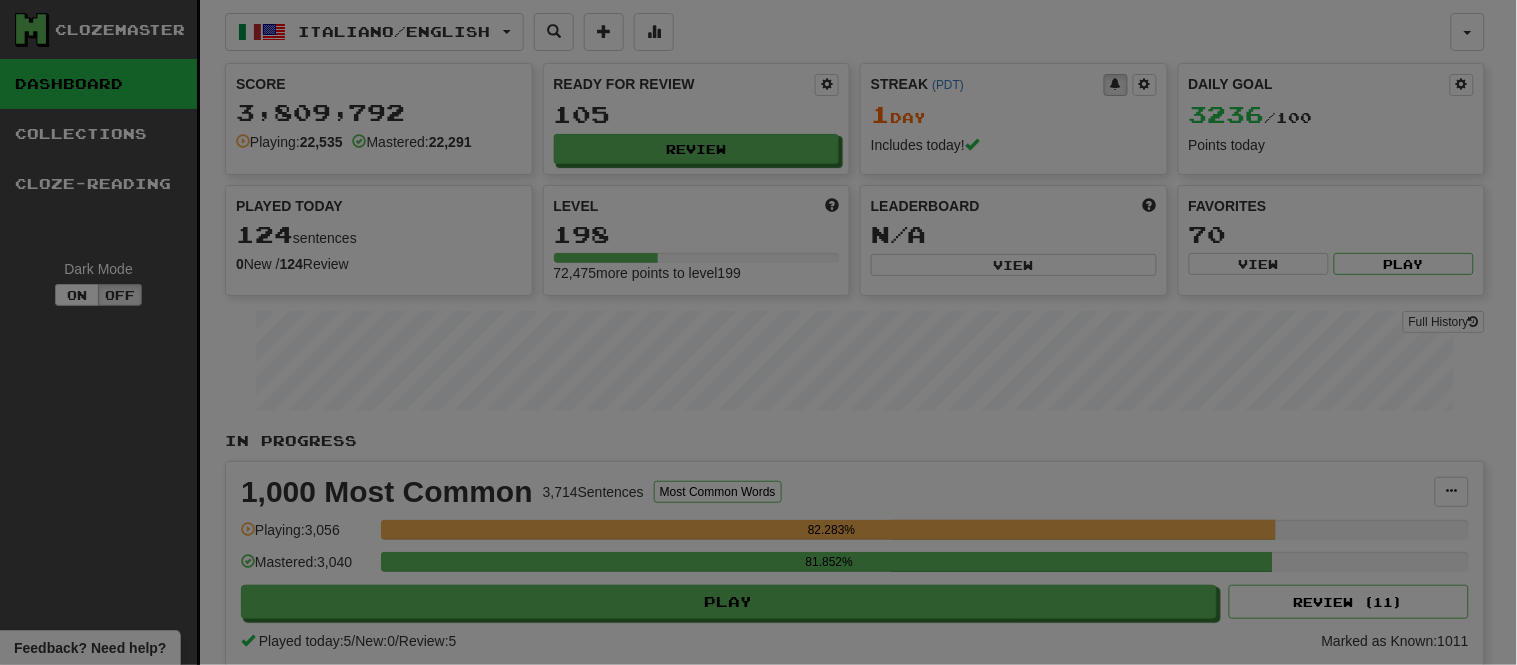select on "**" 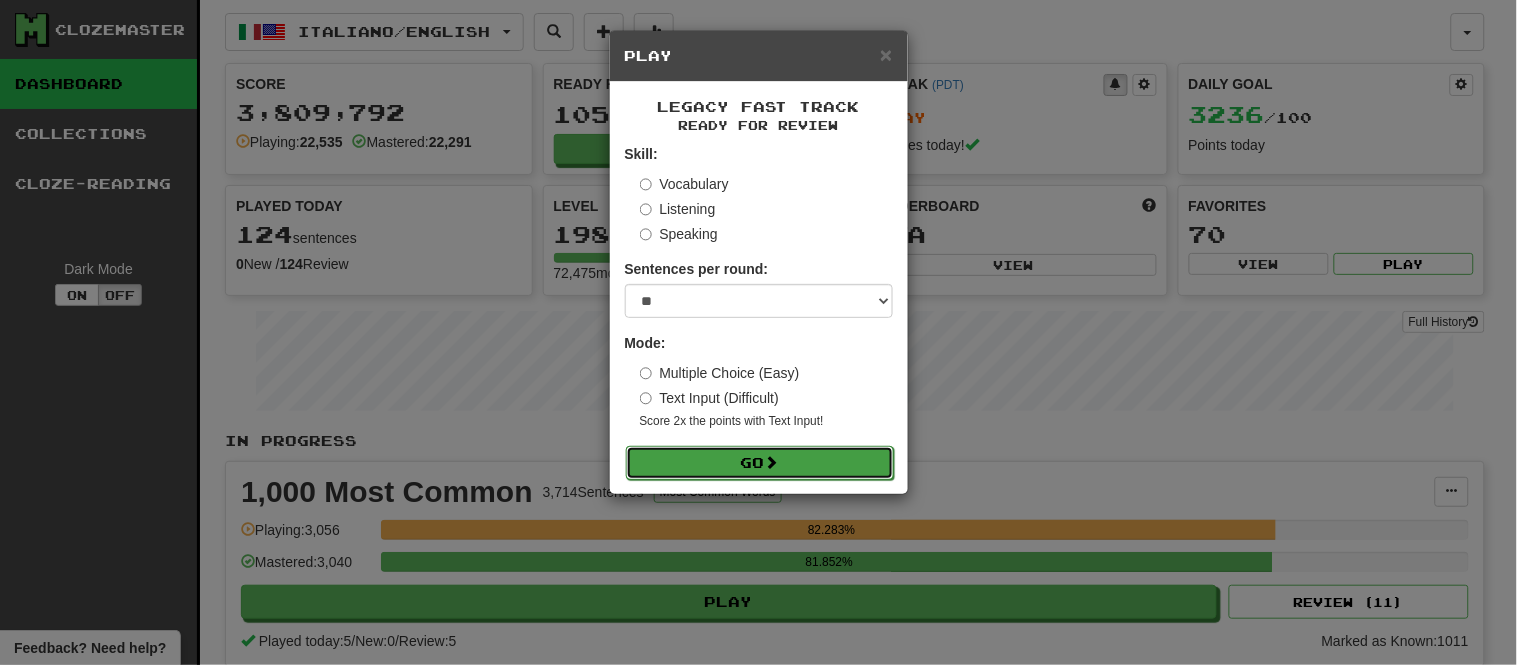 click on "Go" at bounding box center [760, 463] 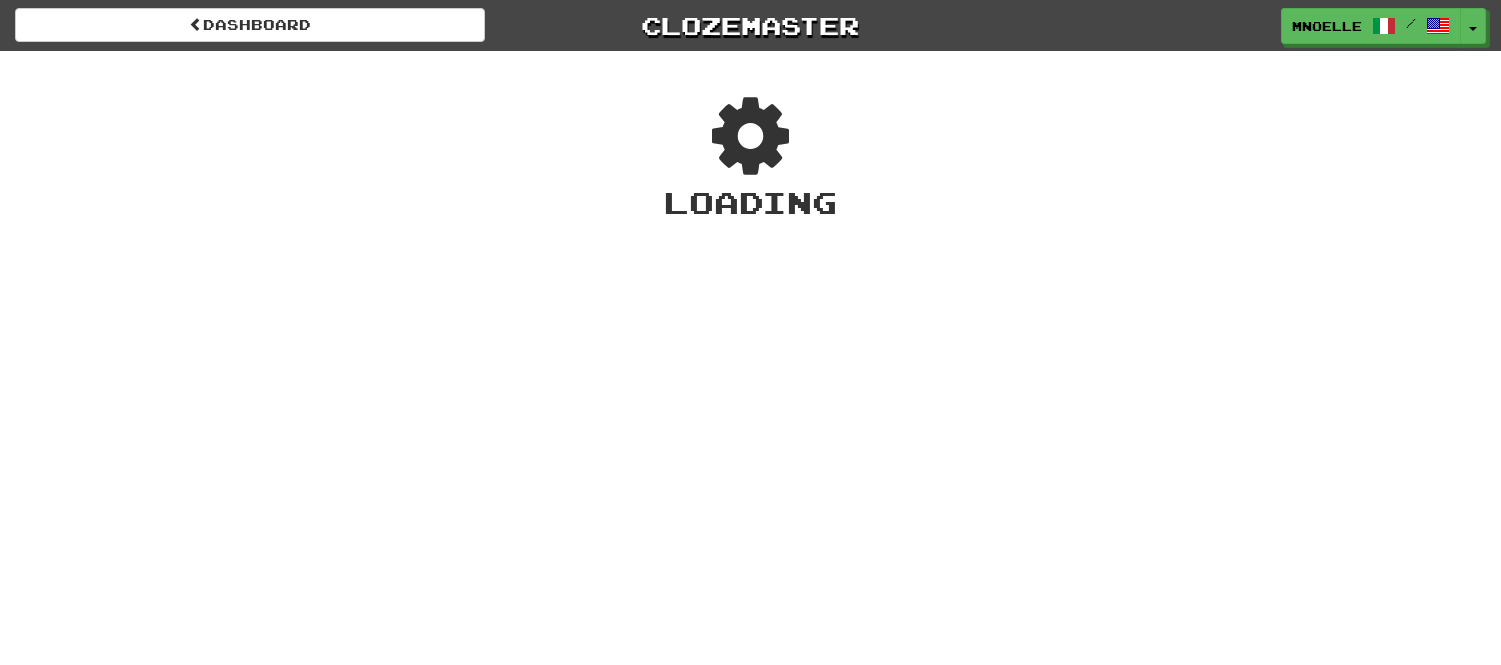 scroll, scrollTop: 0, scrollLeft: 0, axis: both 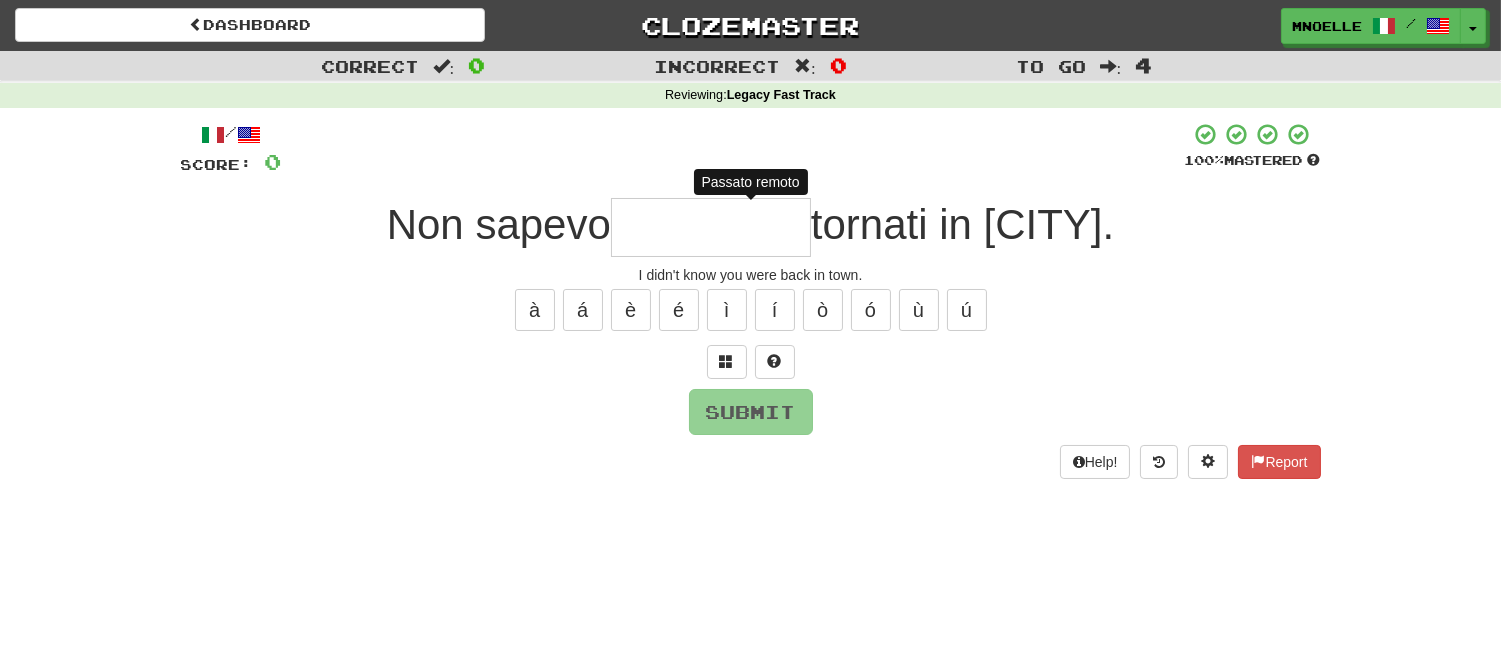 click at bounding box center (711, 227) 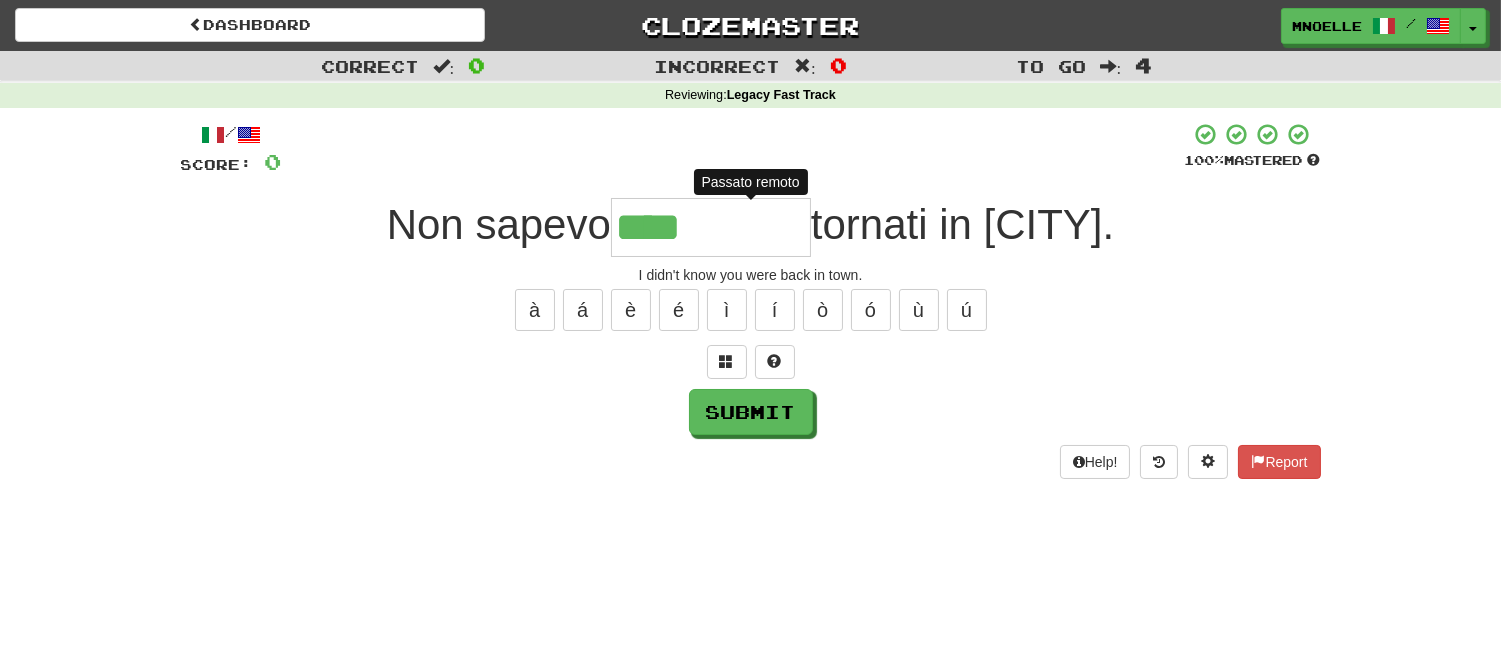 type on "*****" 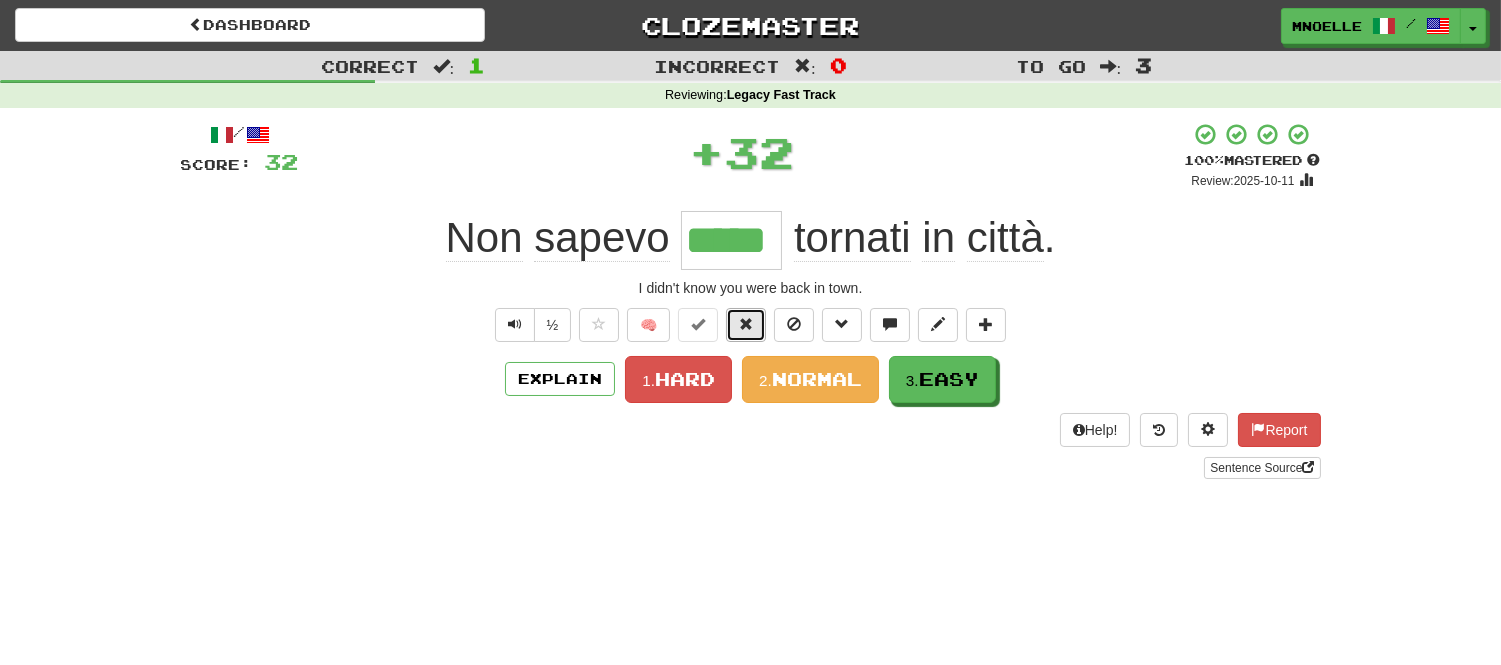 click at bounding box center (746, 324) 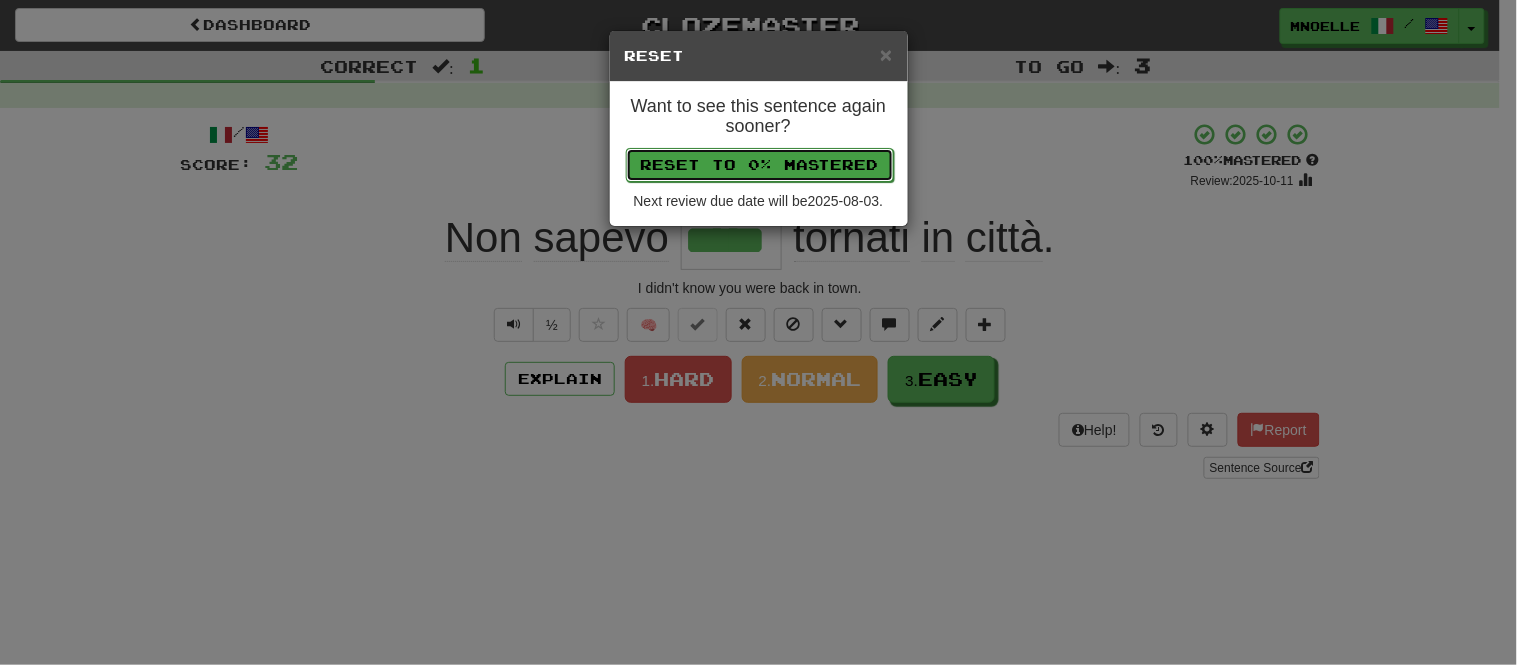 click on "Reset to 0% Mastered" at bounding box center (760, 165) 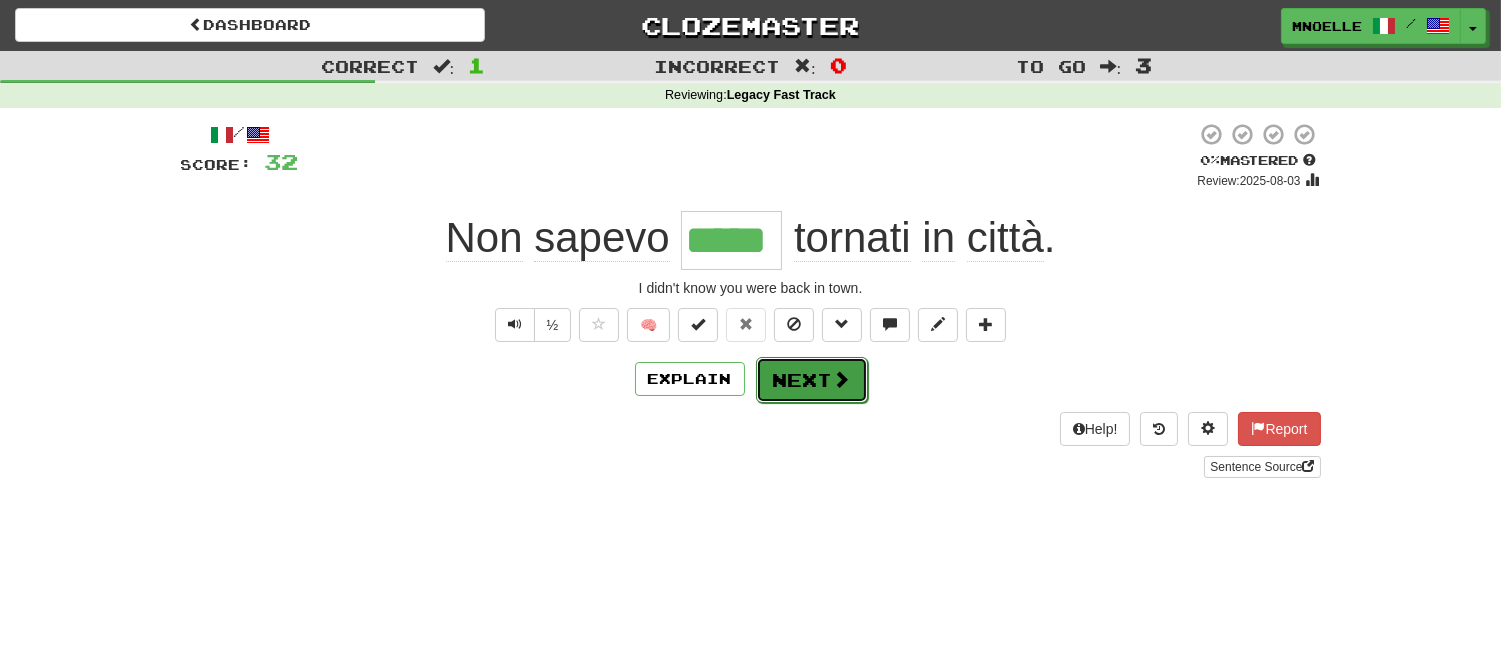click on "Next" at bounding box center (812, 380) 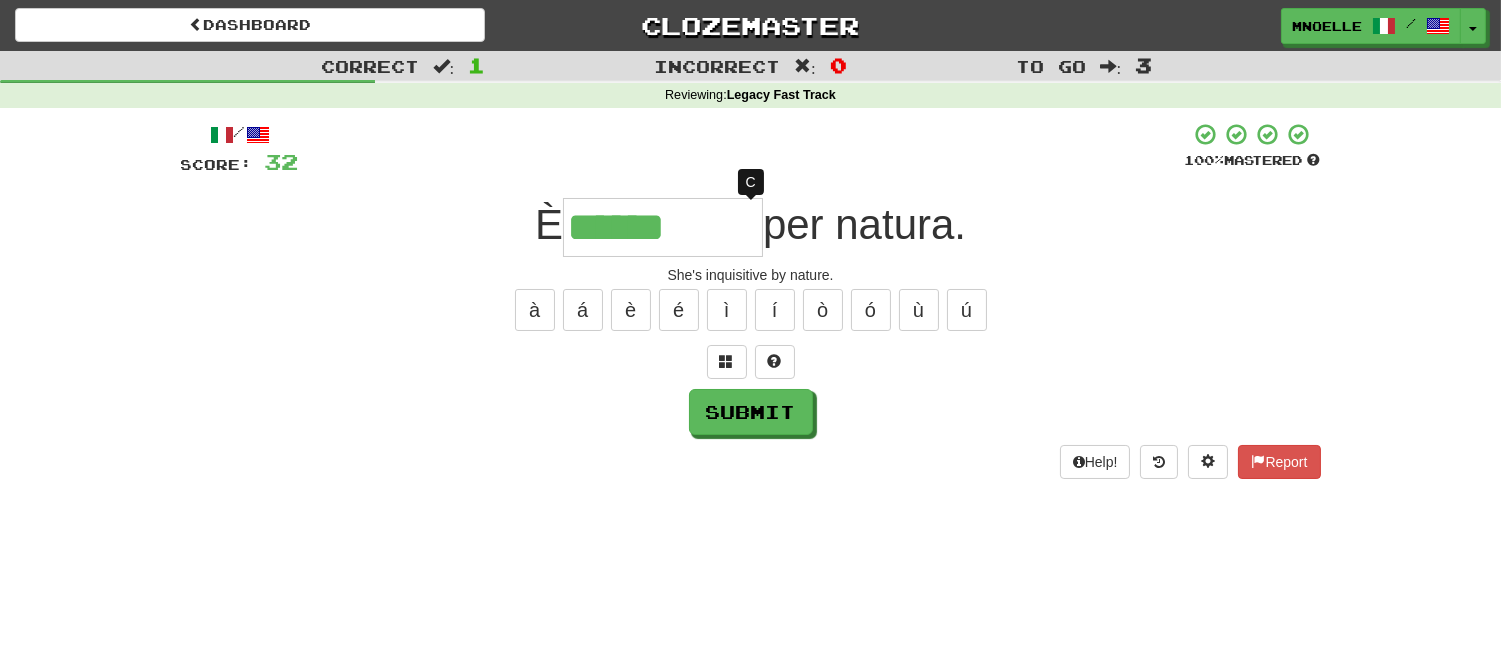 type on "*******" 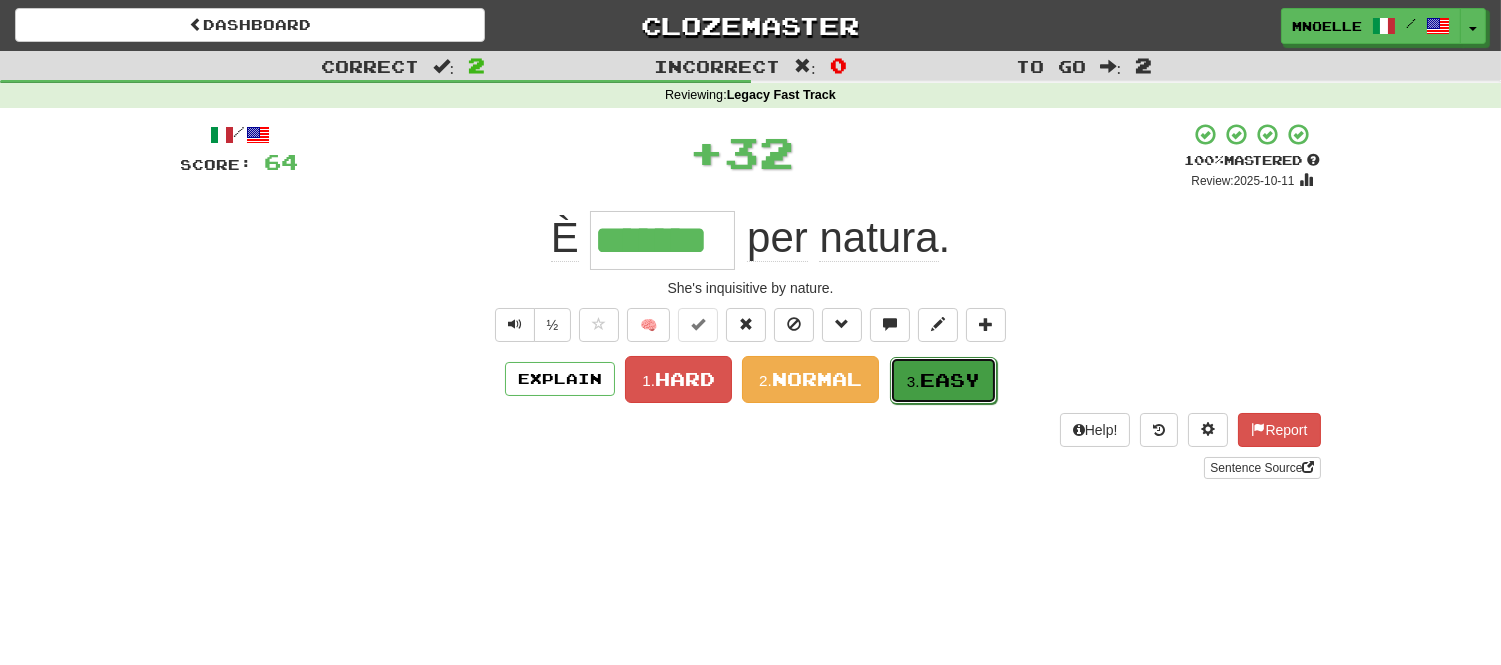 click on "Easy" at bounding box center (950, 380) 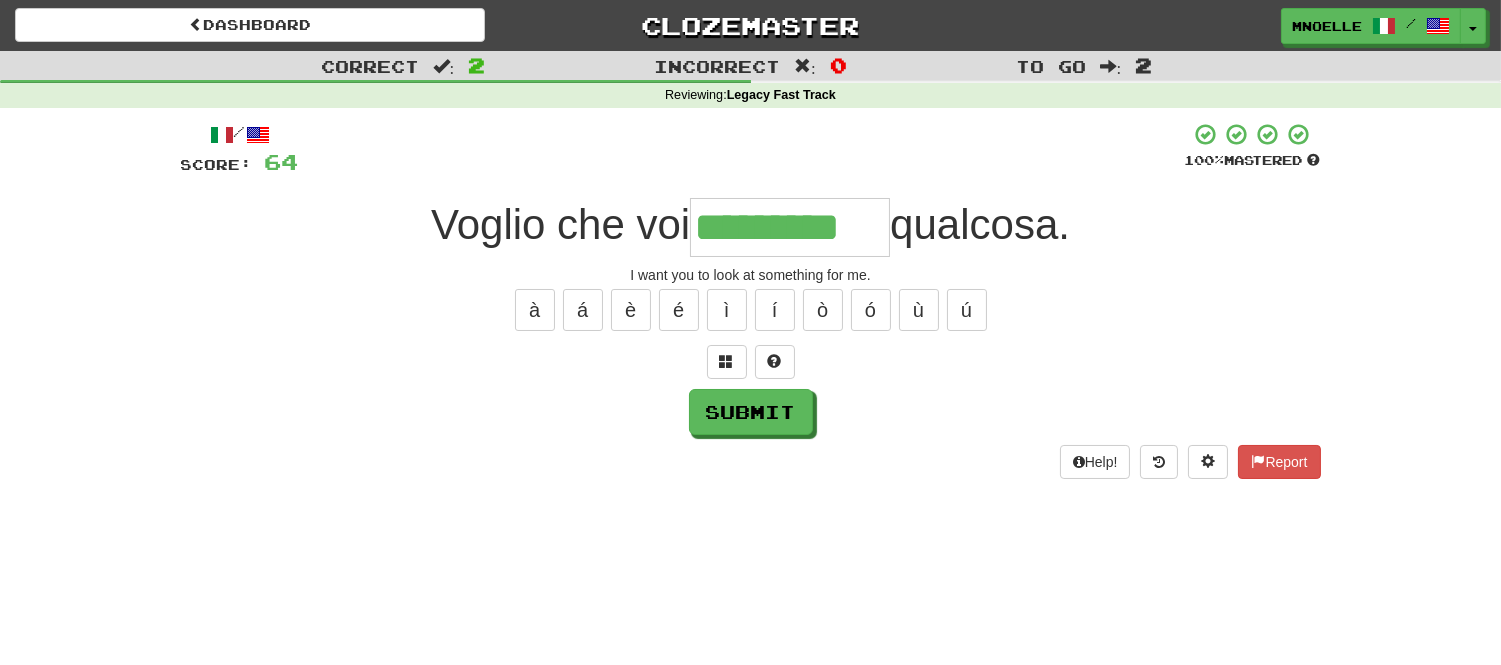 type on "*********" 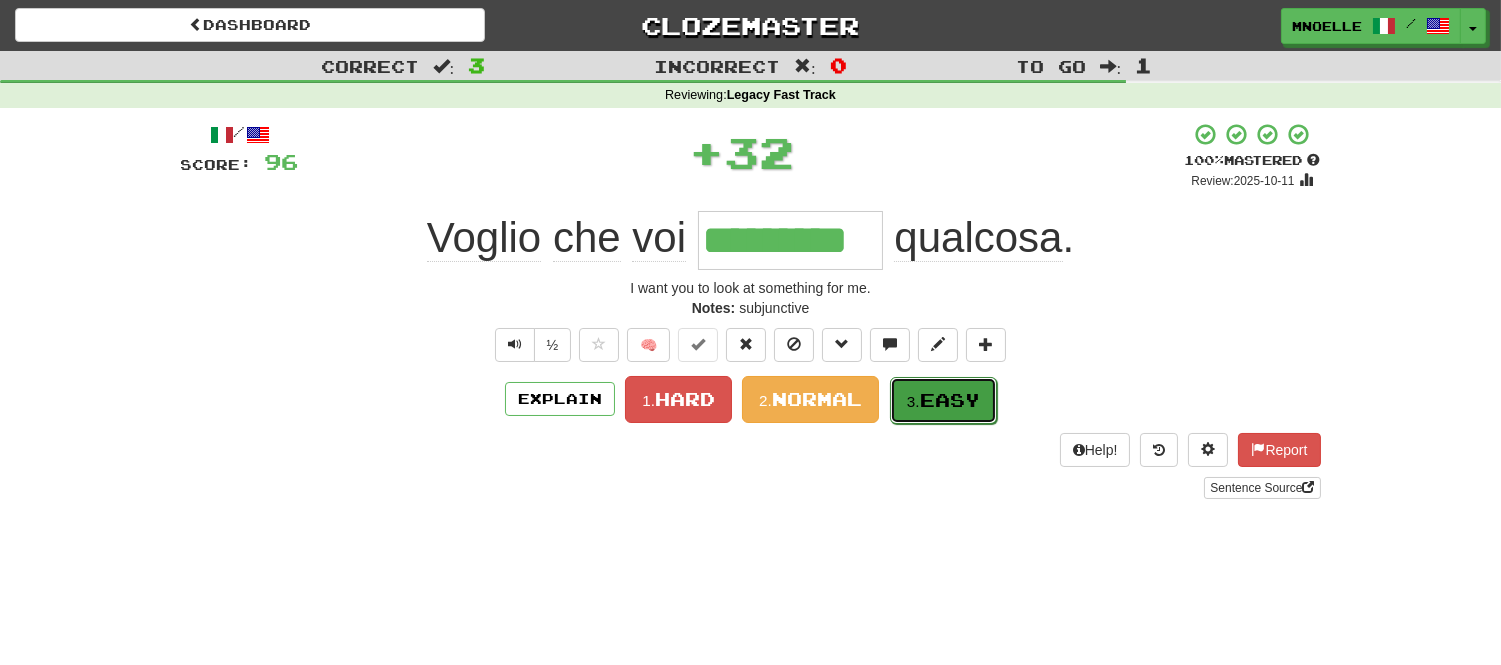 click on "Easy" at bounding box center [950, 400] 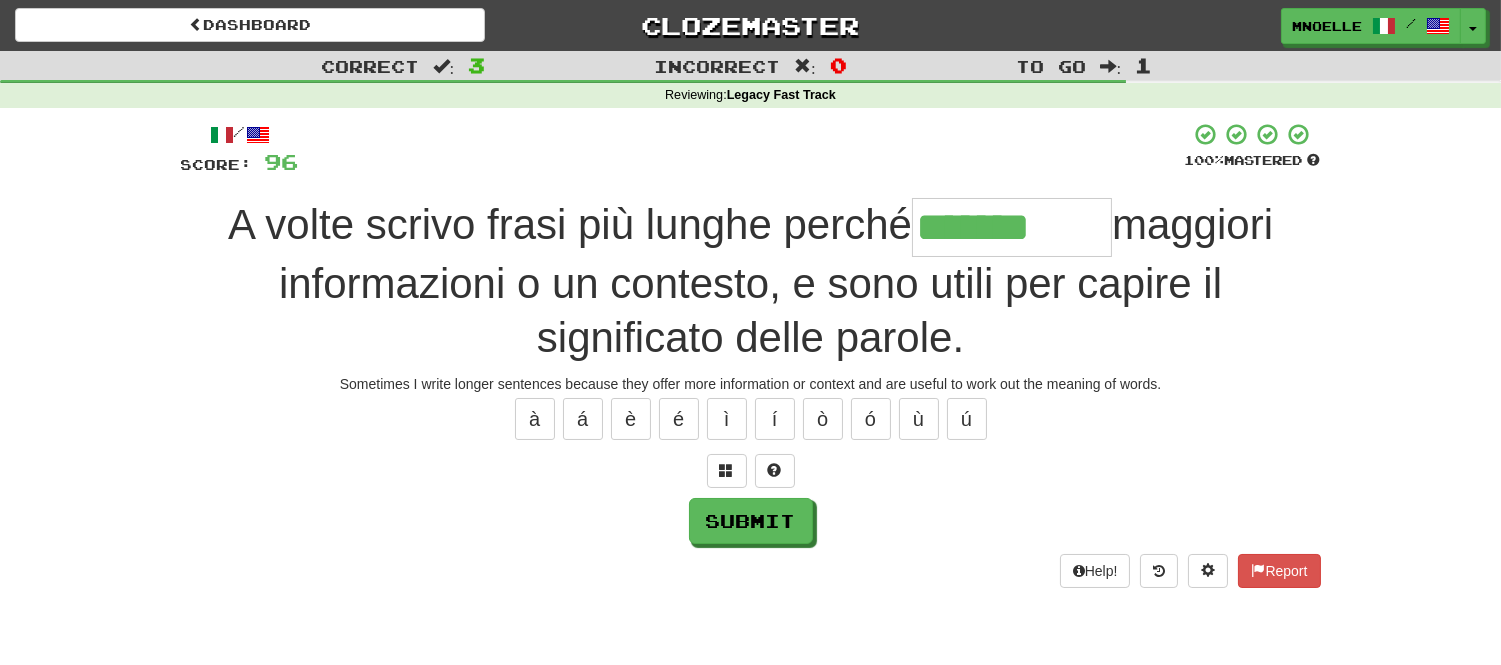 type on "*******" 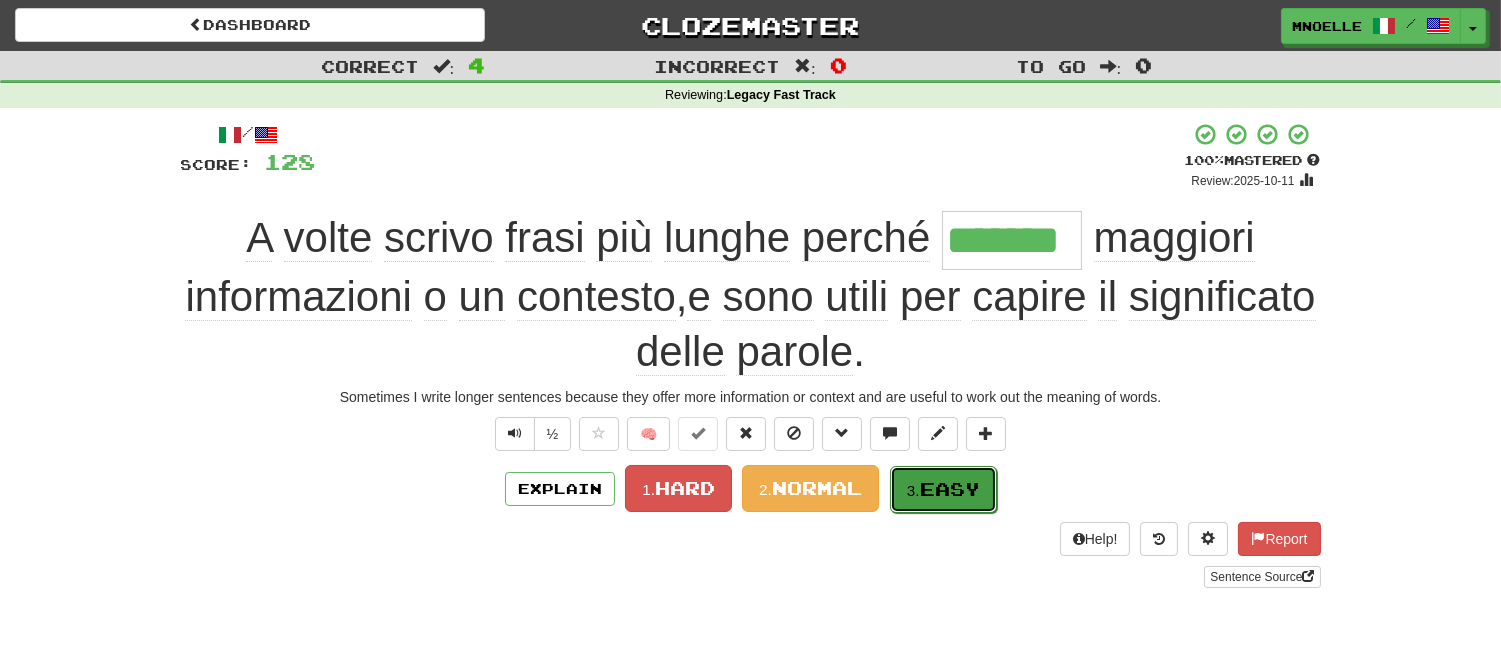 click on "3.  Easy" at bounding box center (943, 489) 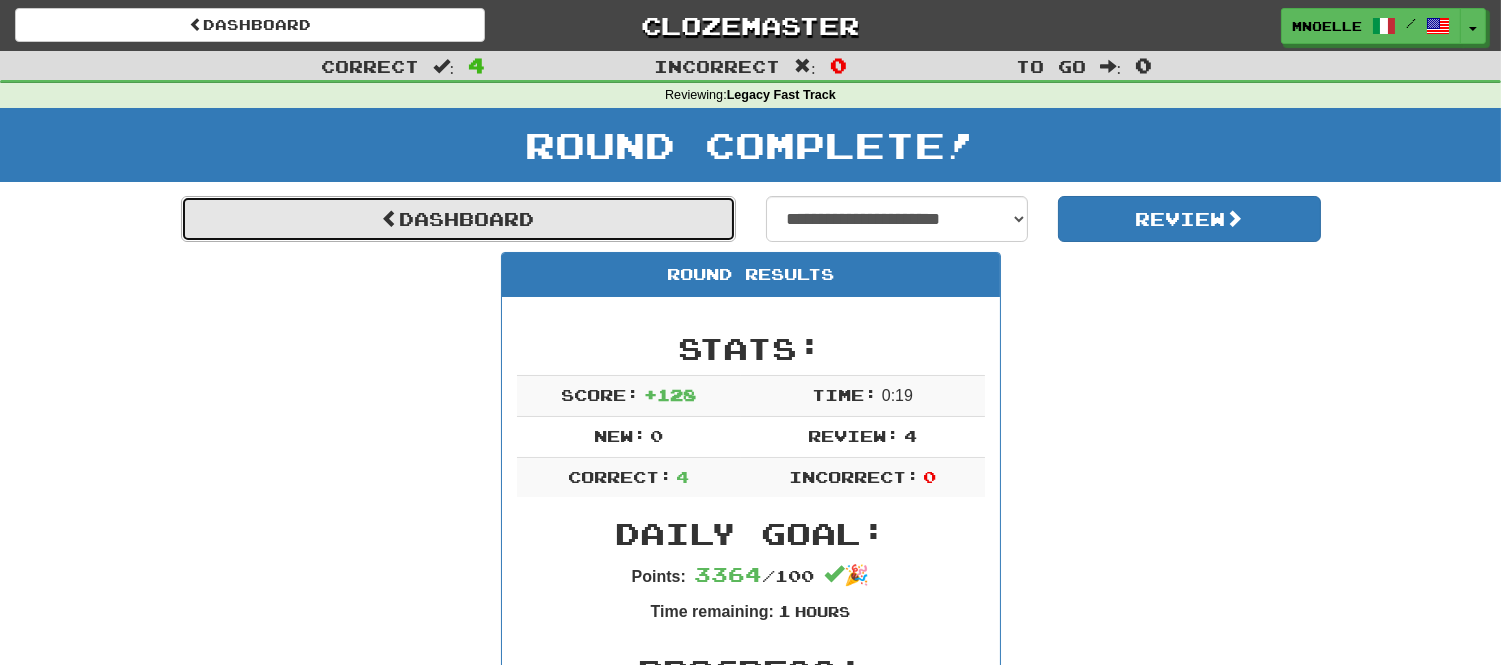 click on "Dashboard" at bounding box center (458, 219) 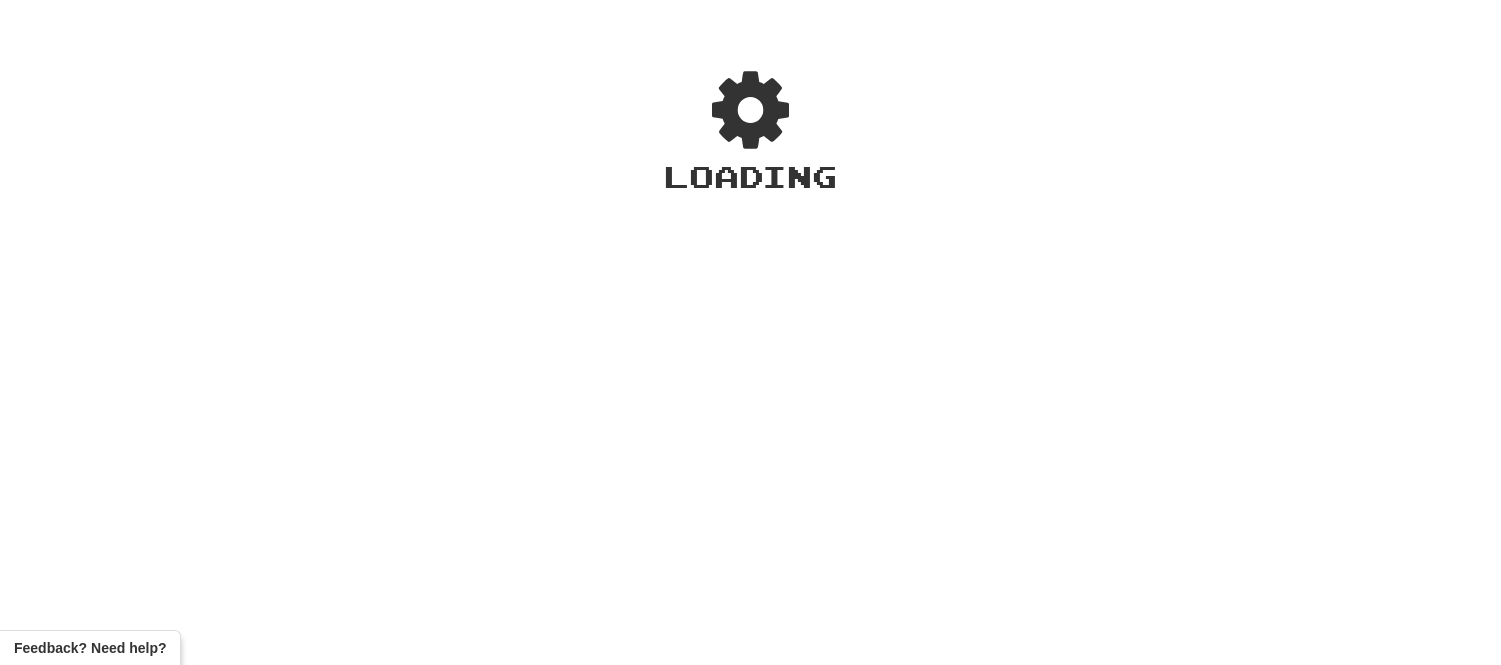 scroll, scrollTop: 0, scrollLeft: 0, axis: both 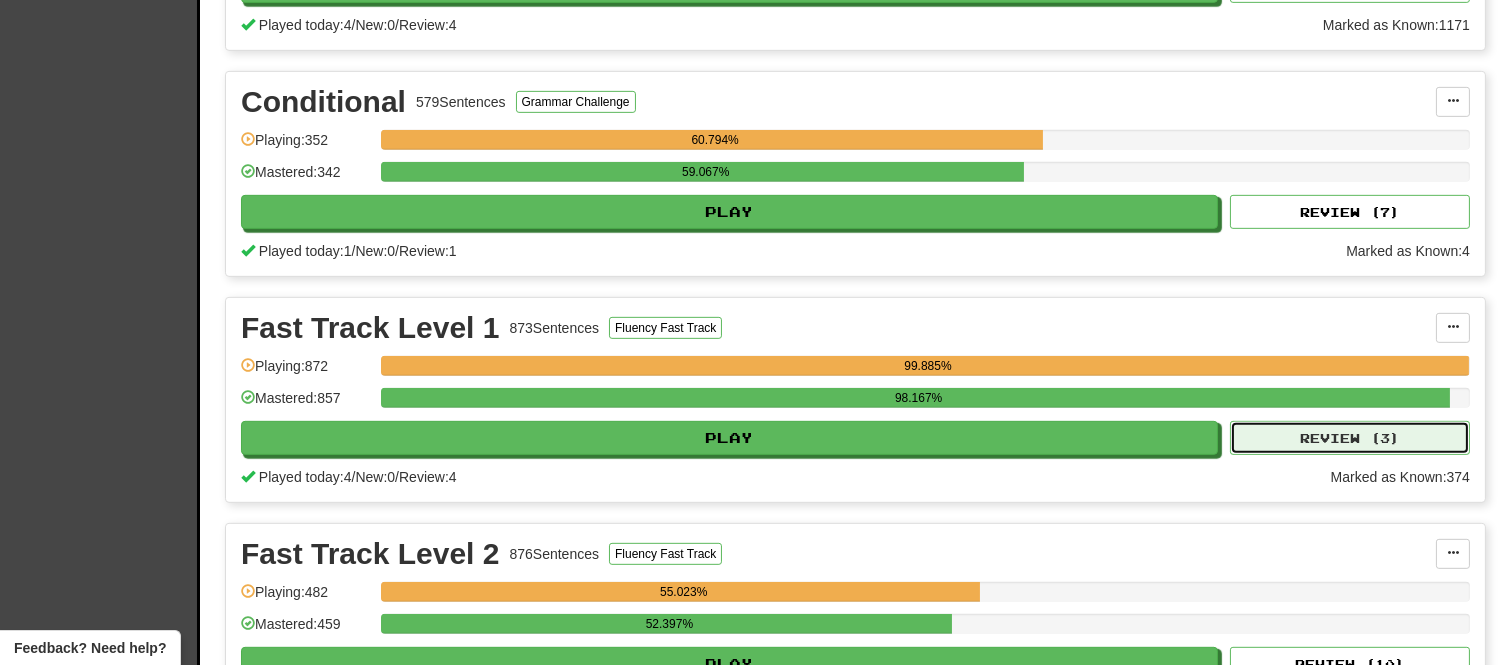 click on "Review ( 3 )" at bounding box center (1350, 438) 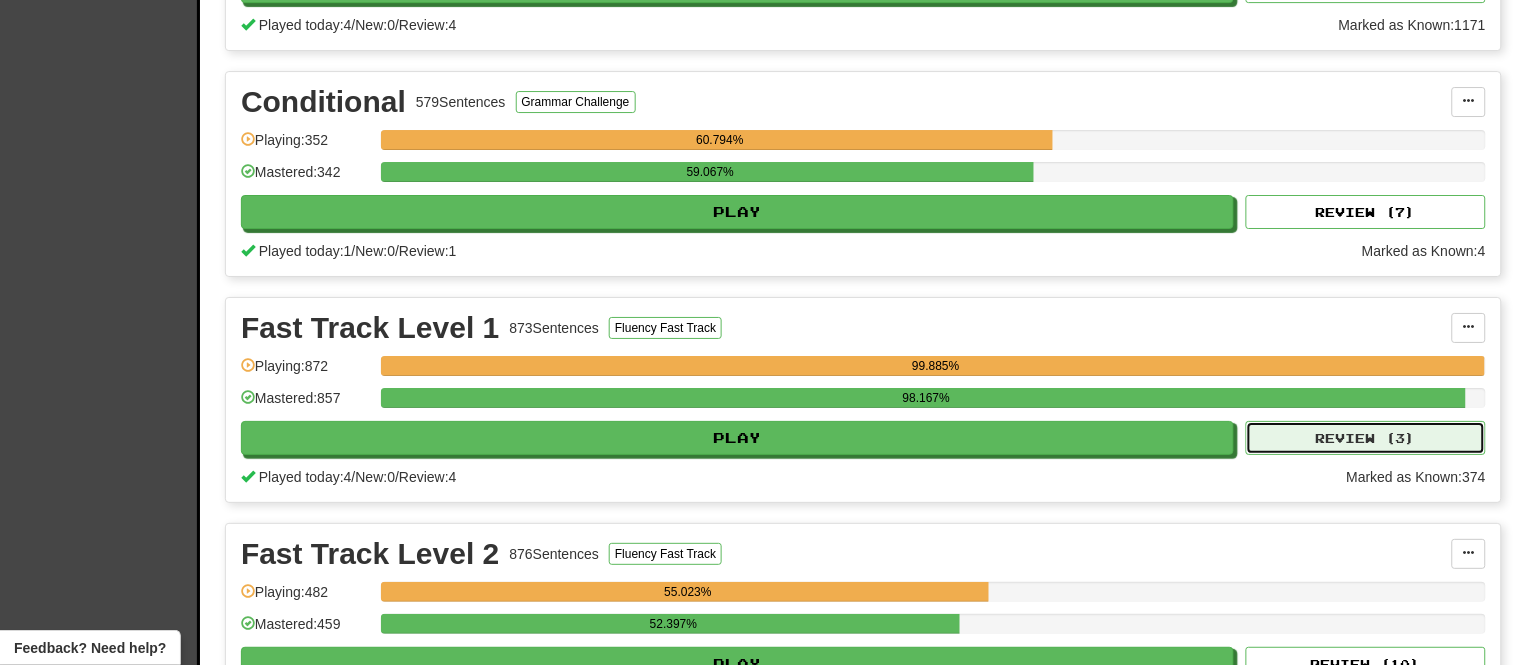 select on "**" 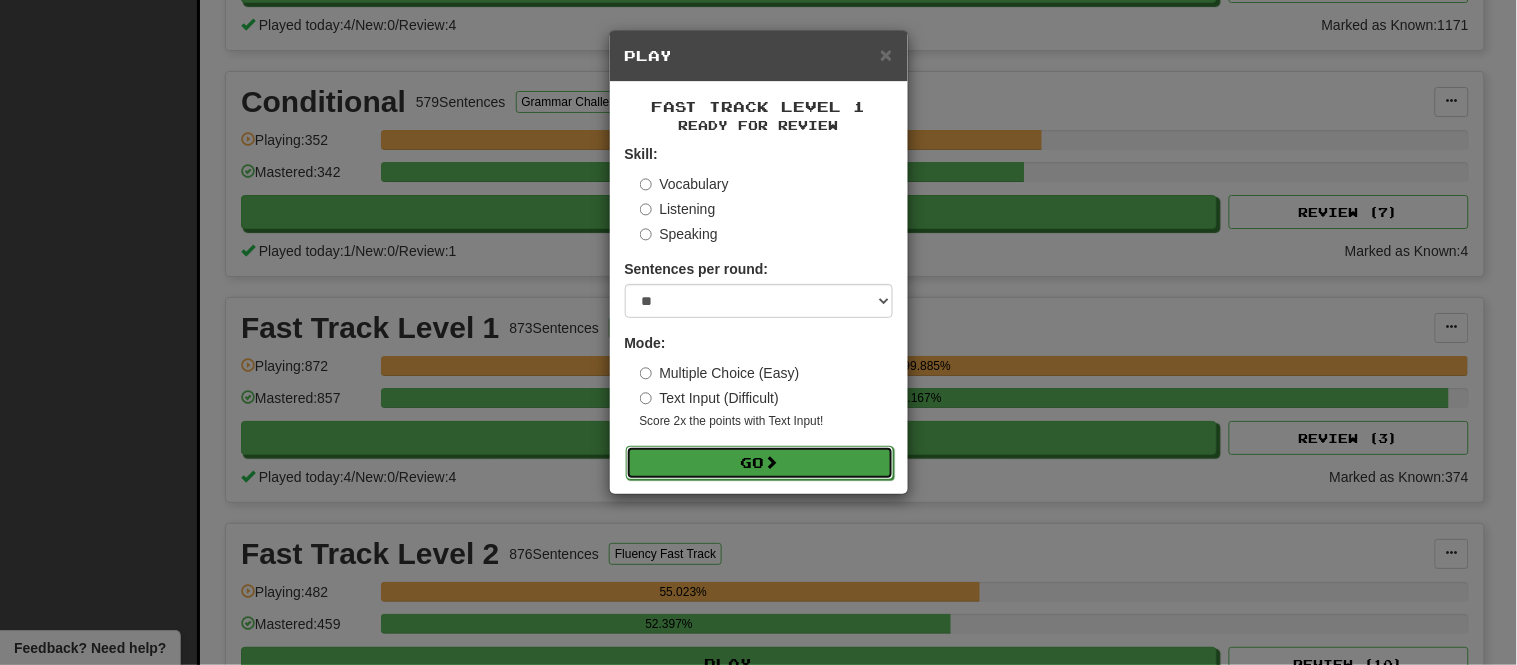 click on "Go" at bounding box center [760, 463] 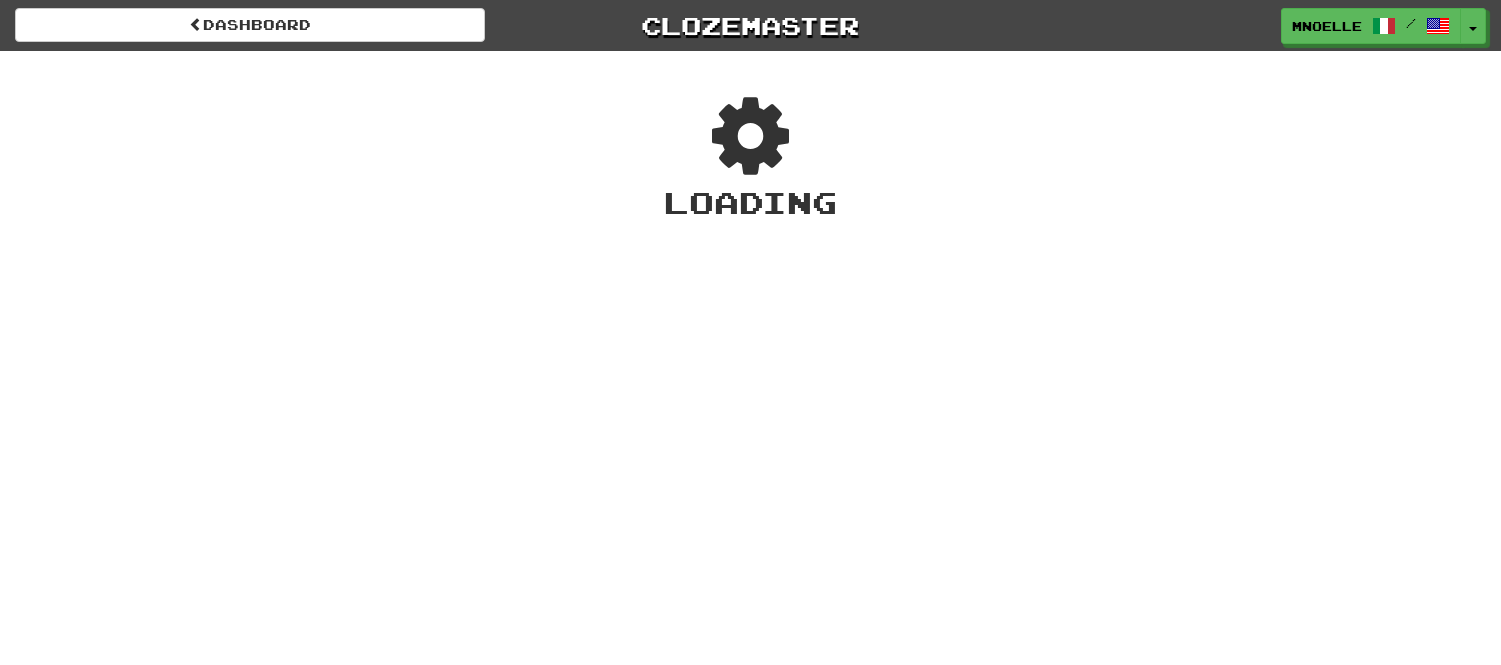 scroll, scrollTop: 0, scrollLeft: 0, axis: both 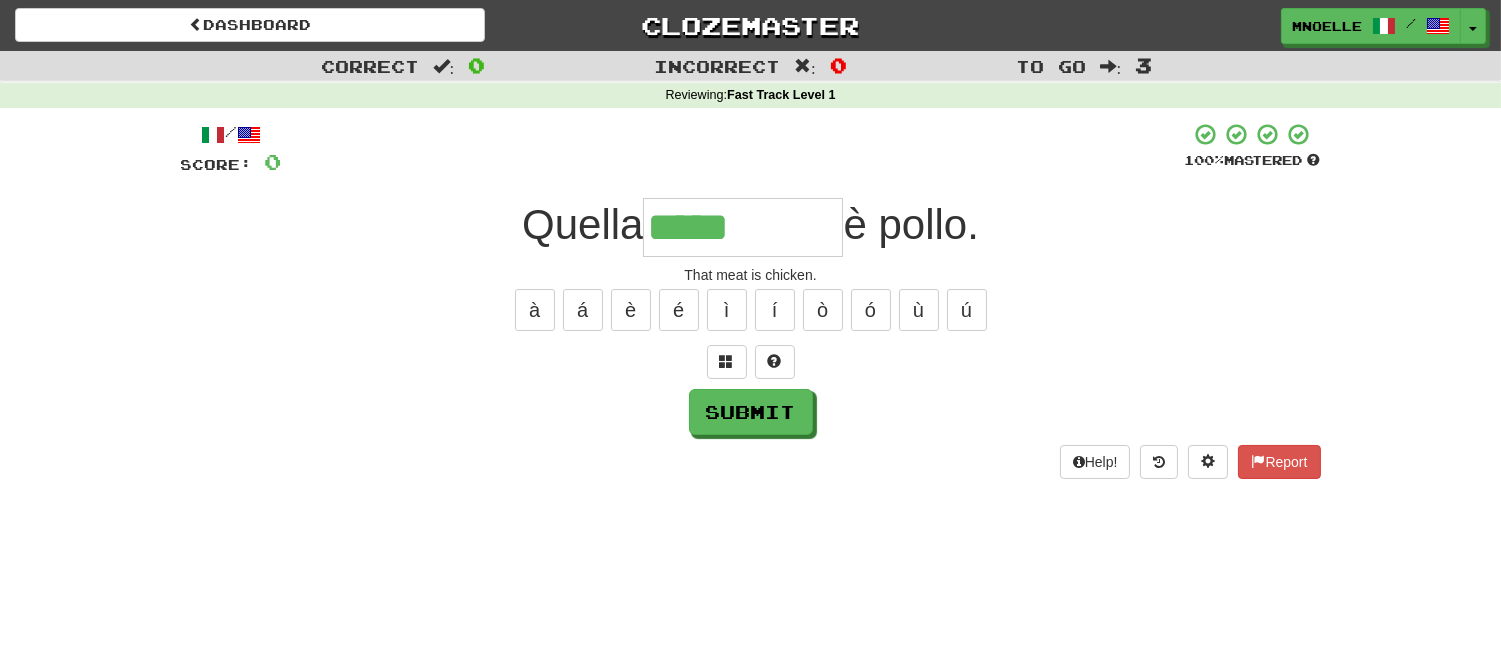 type on "*****" 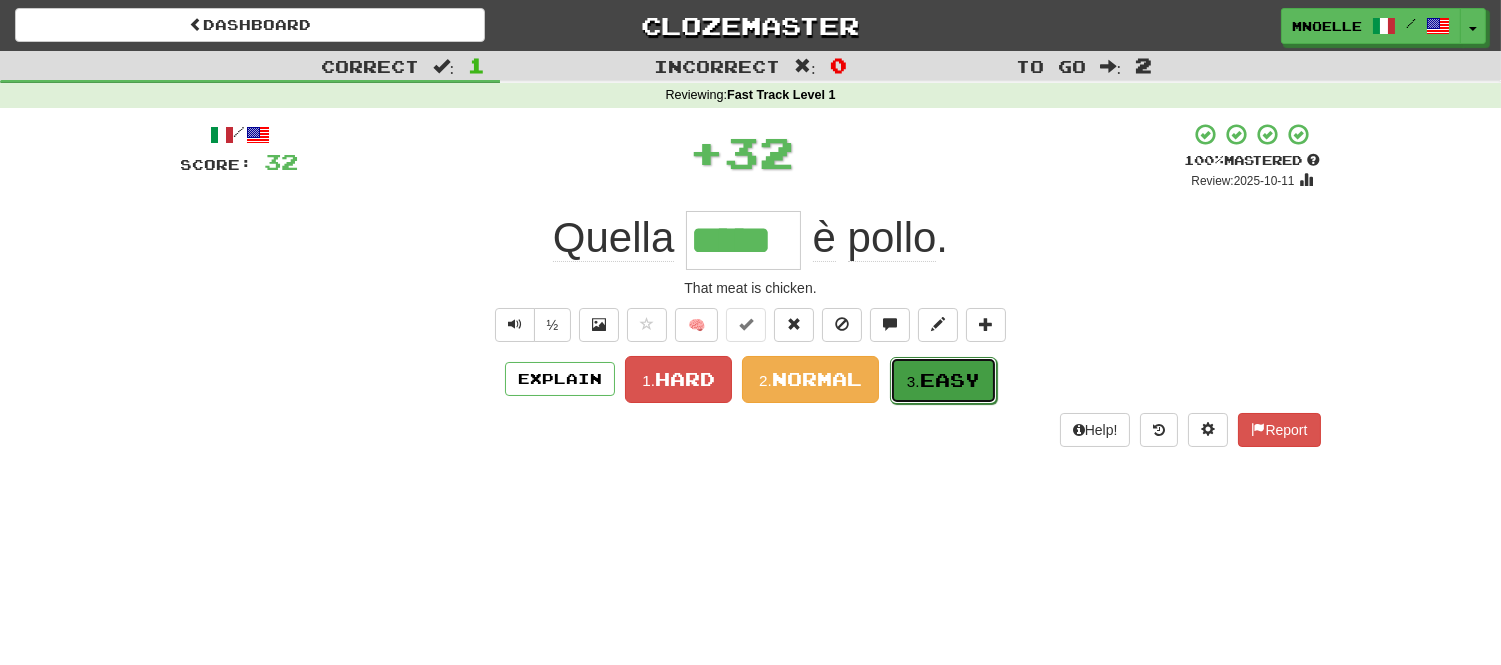 click on "3." at bounding box center [913, 381] 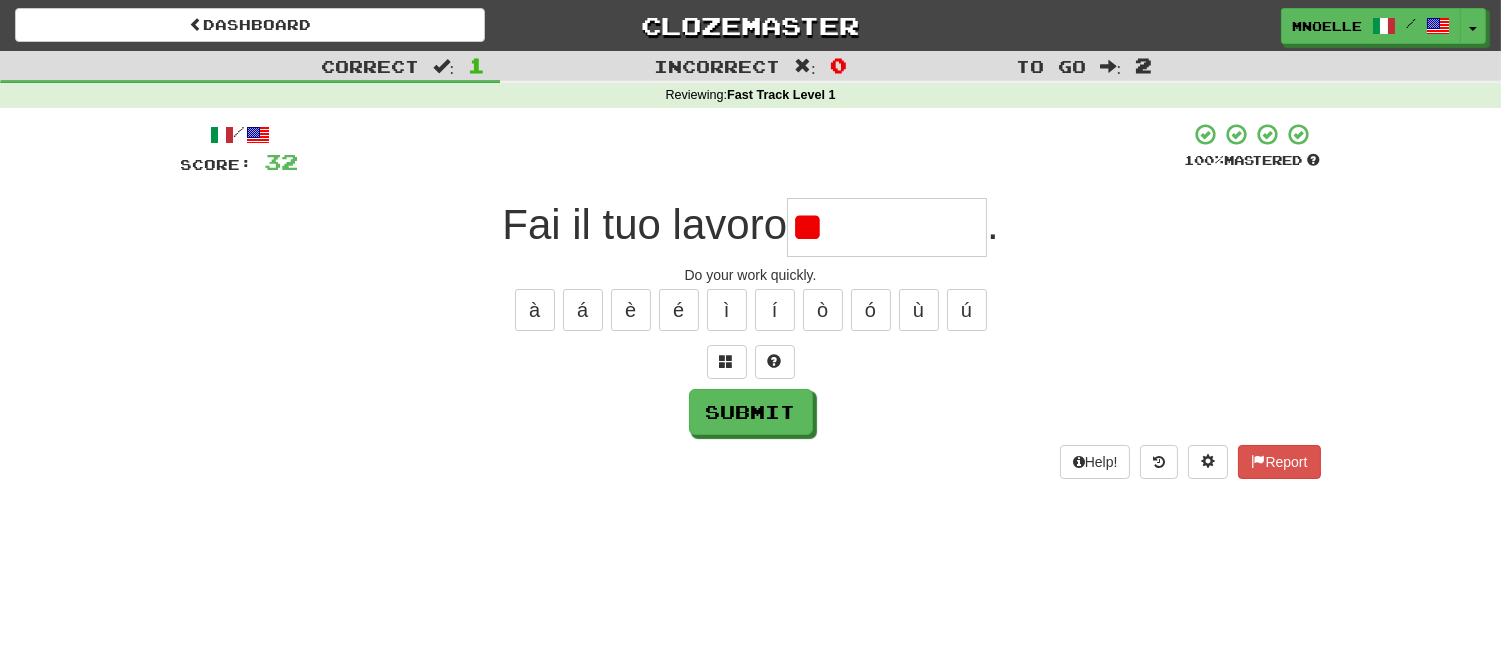type on "*" 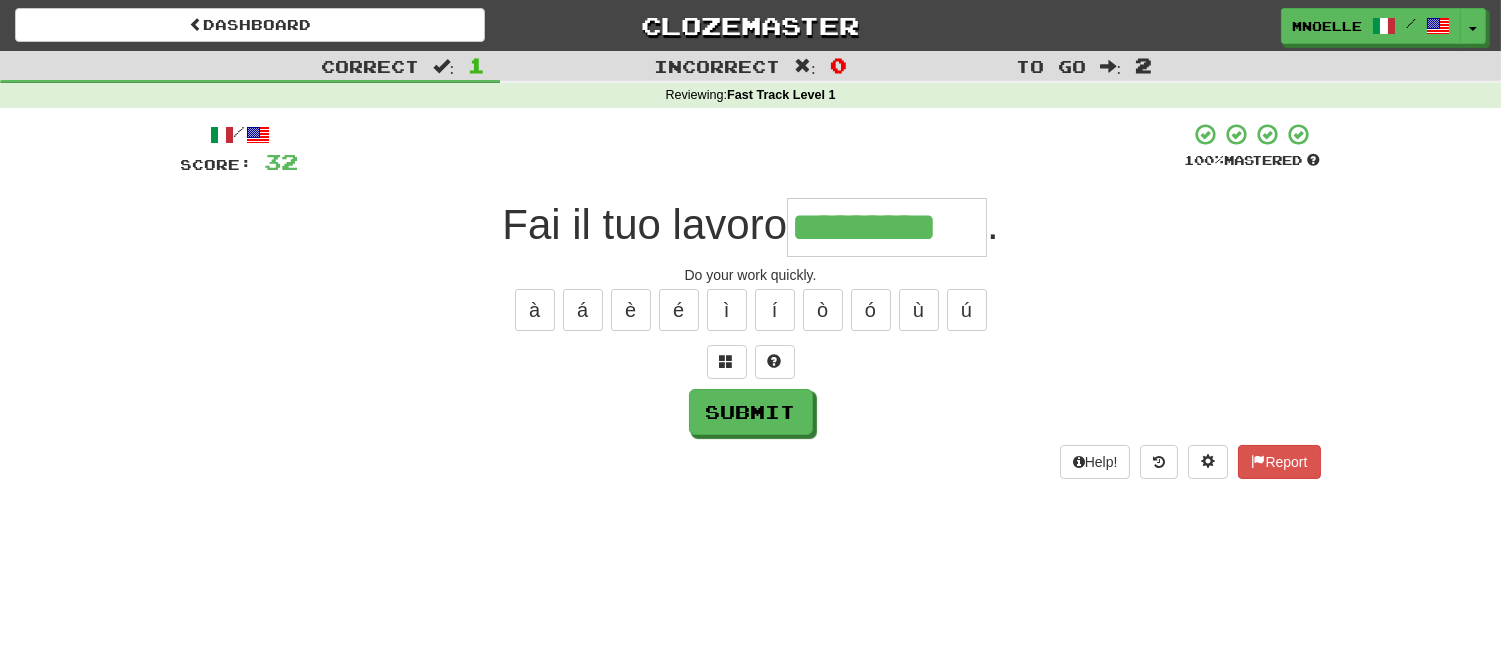 scroll, scrollTop: 0, scrollLeft: 22, axis: horizontal 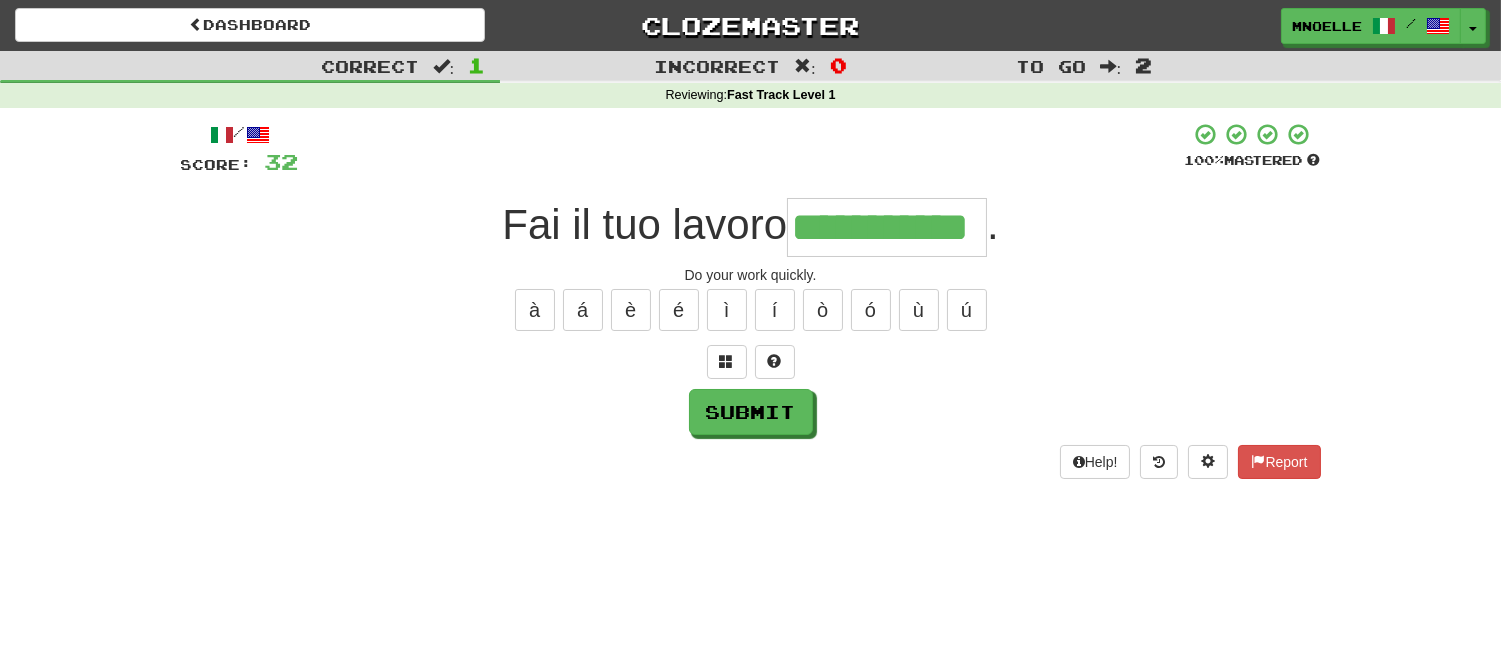 type on "**********" 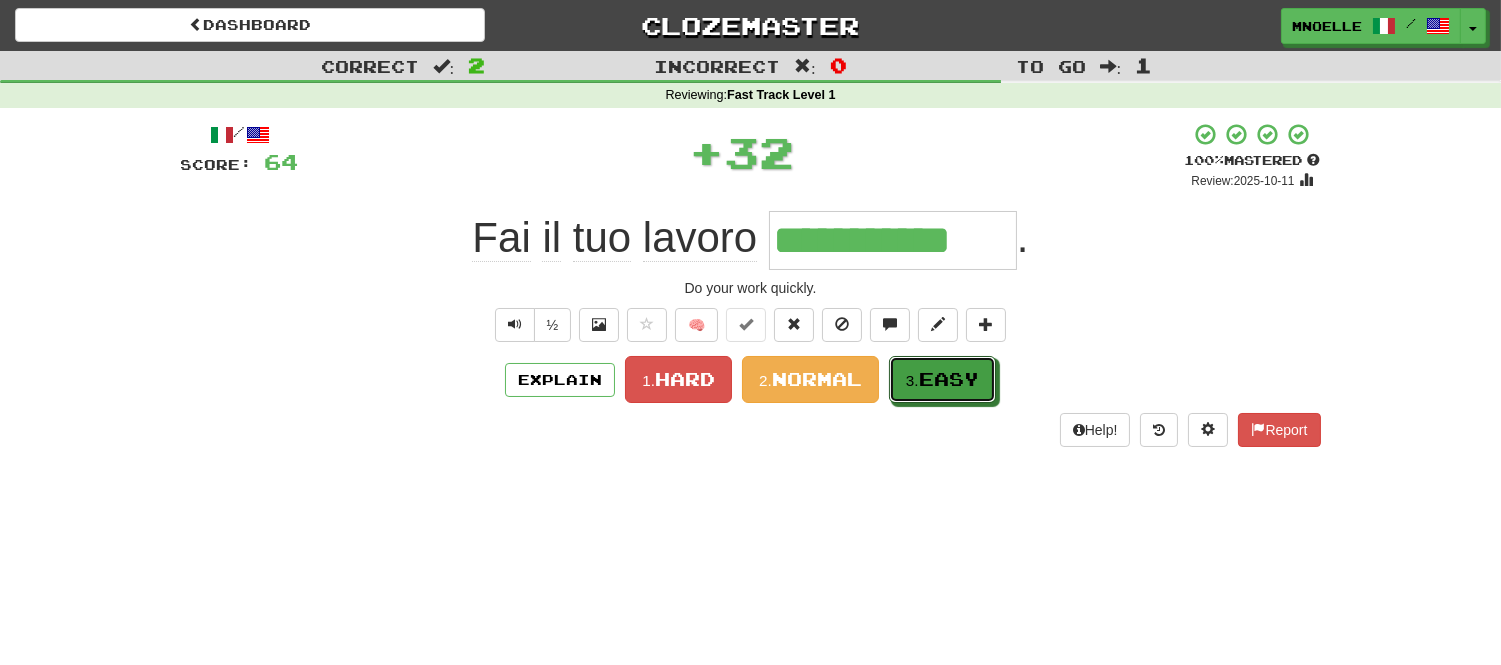 click on "3." at bounding box center [912, 380] 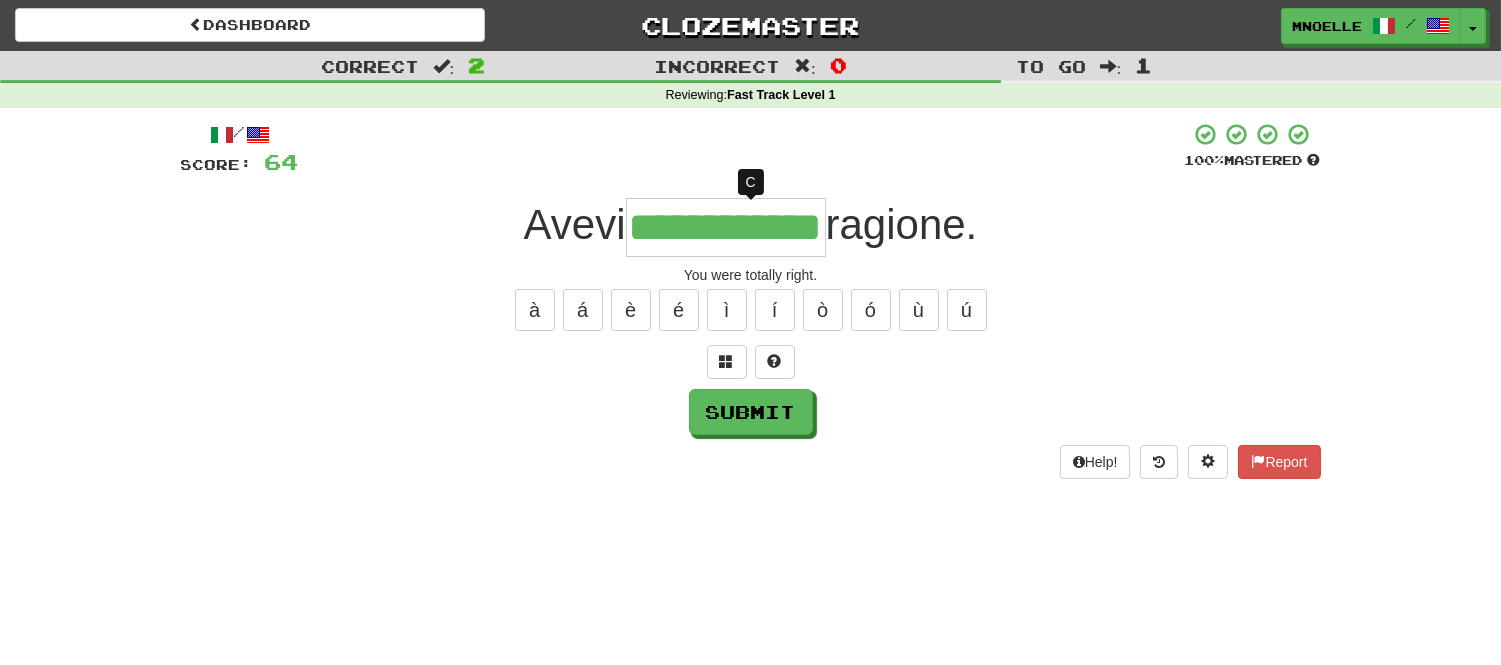 type on "**********" 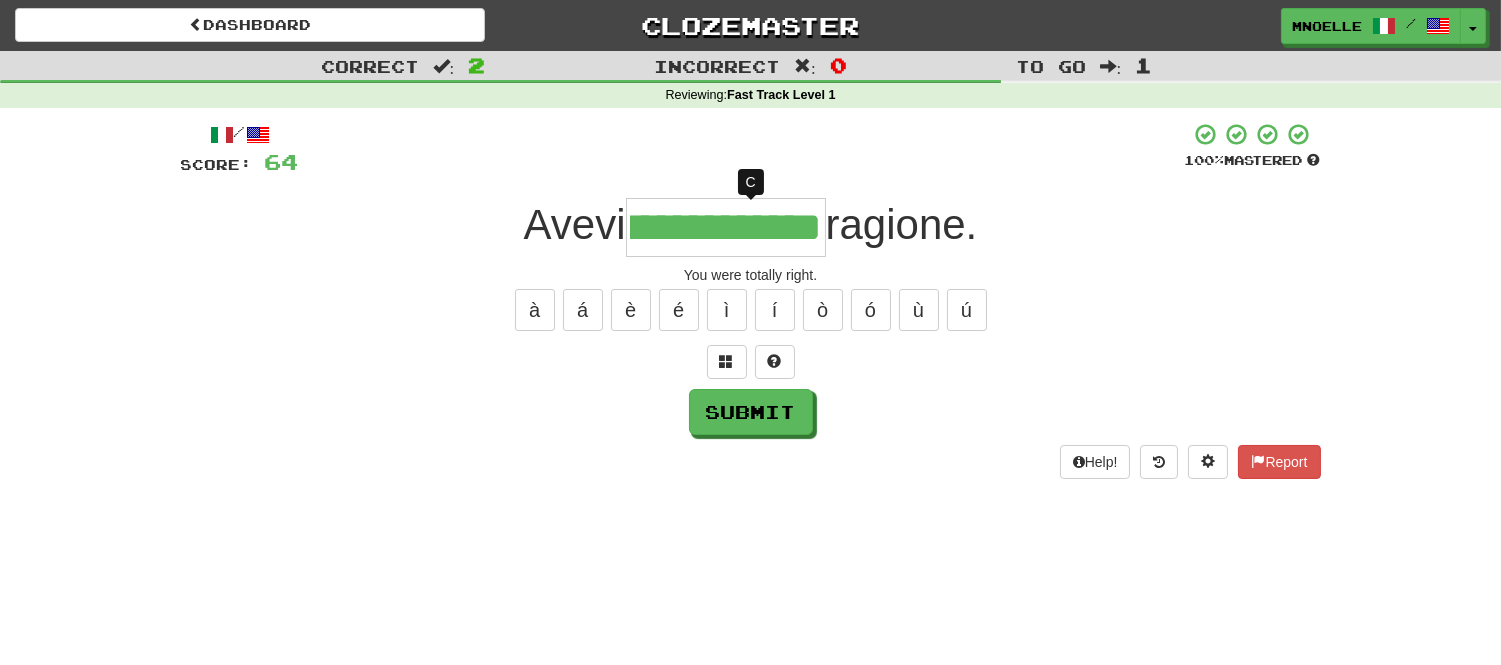 scroll, scrollTop: 0, scrollLeft: 94, axis: horizontal 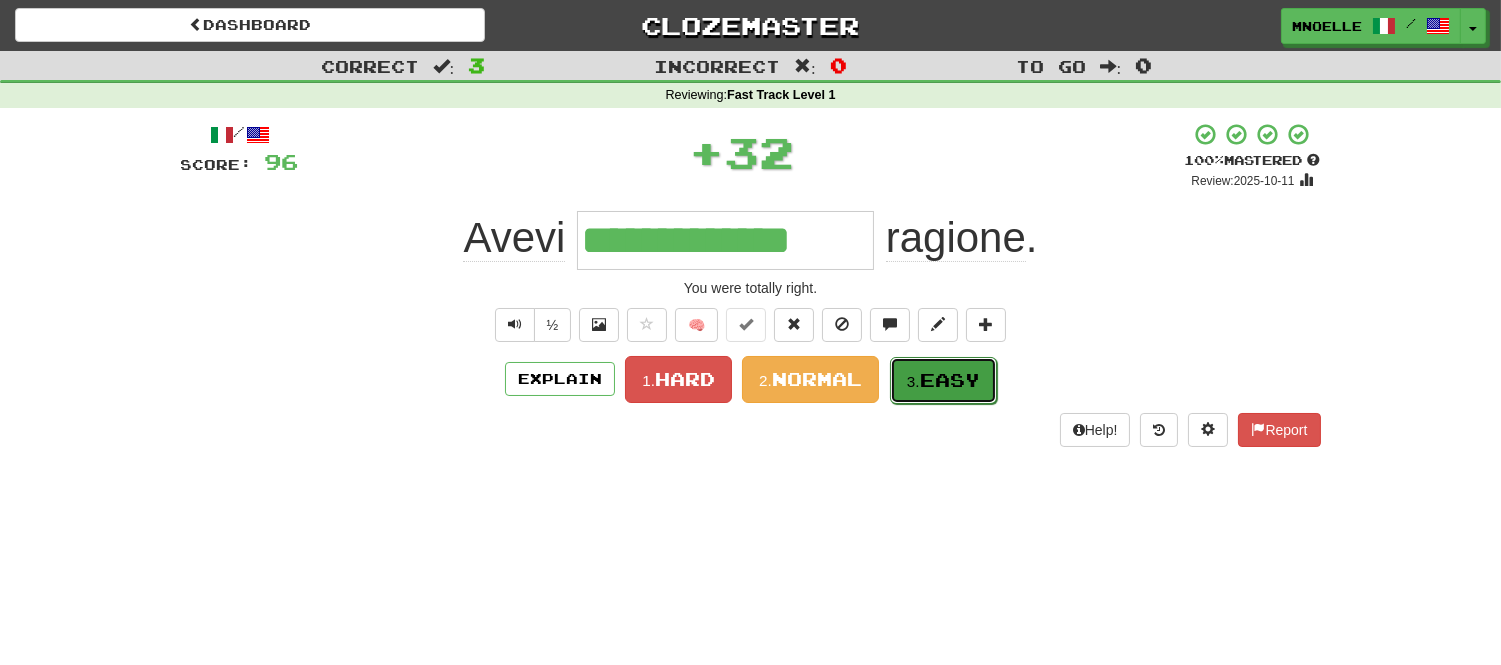 click on "3." at bounding box center [913, 381] 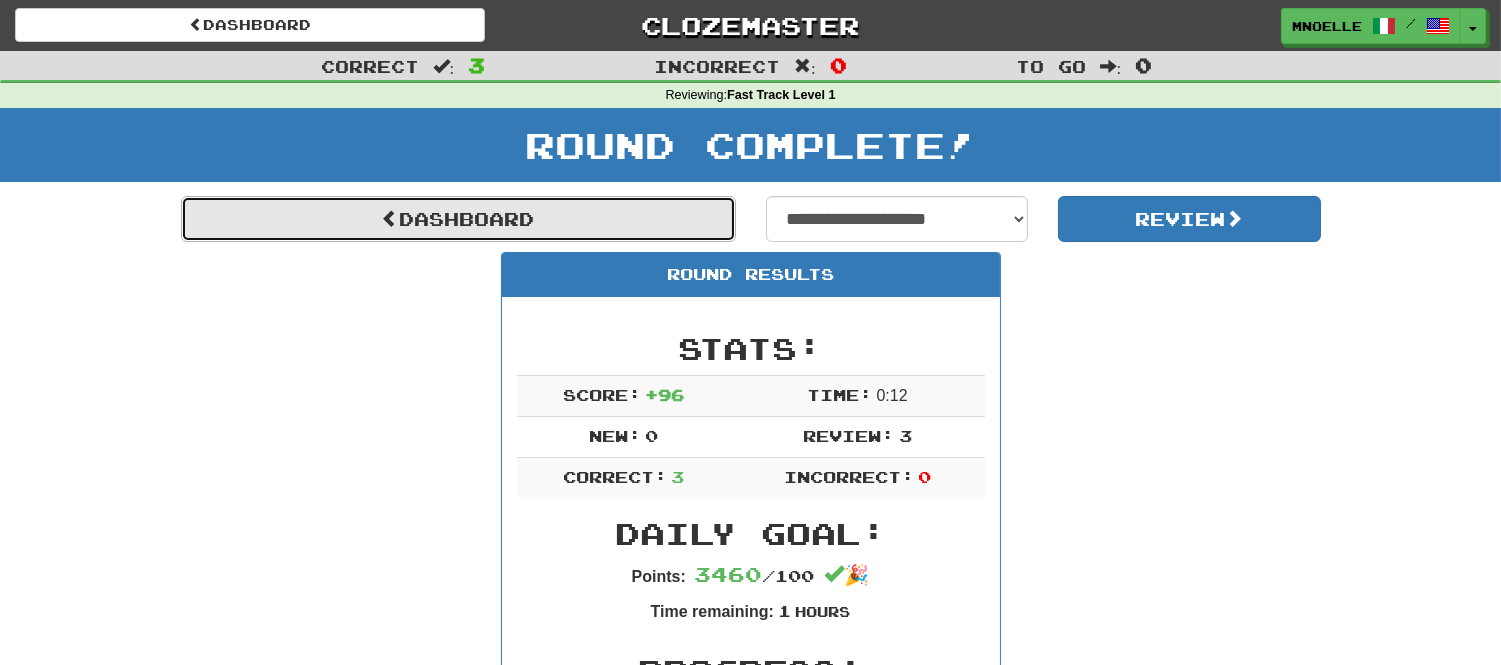 click on "Dashboard" at bounding box center (458, 219) 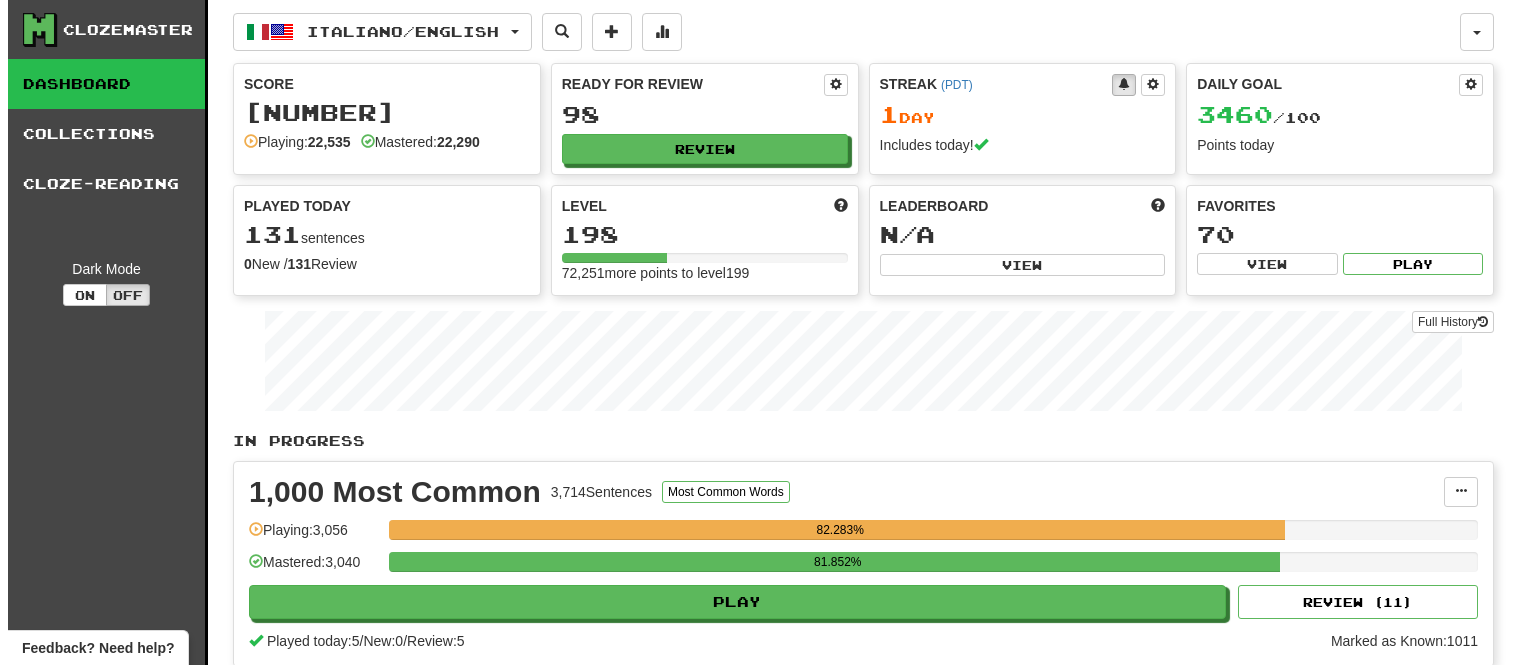 scroll, scrollTop: 0, scrollLeft: 0, axis: both 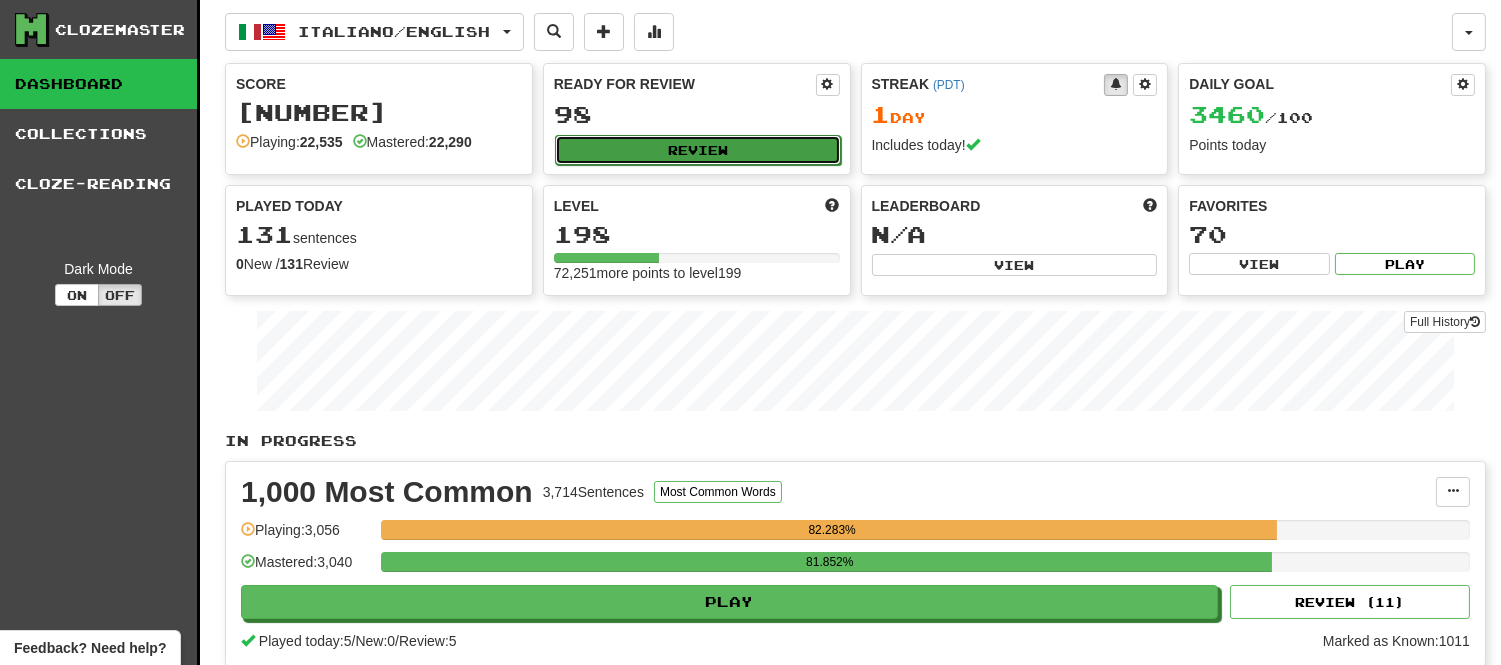 click on "Review" at bounding box center [698, 150] 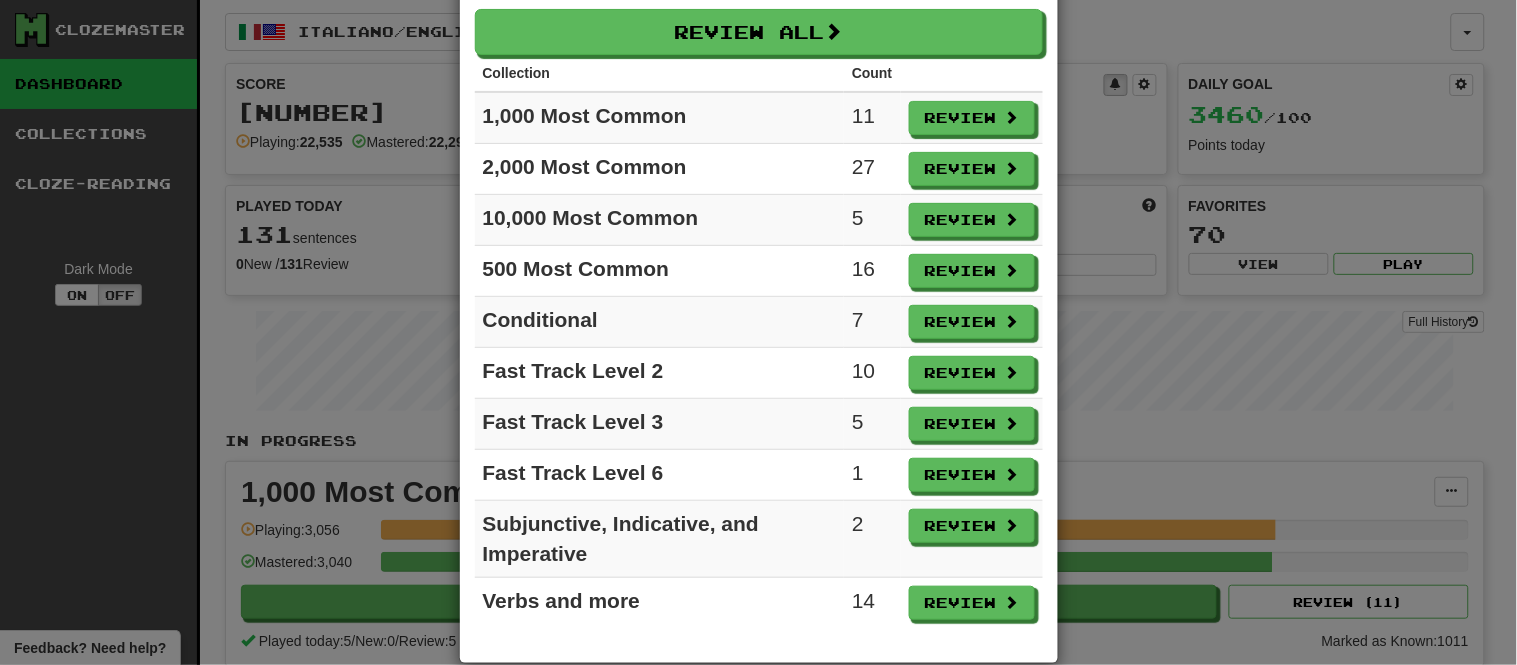 scroll, scrollTop: 118, scrollLeft: 0, axis: vertical 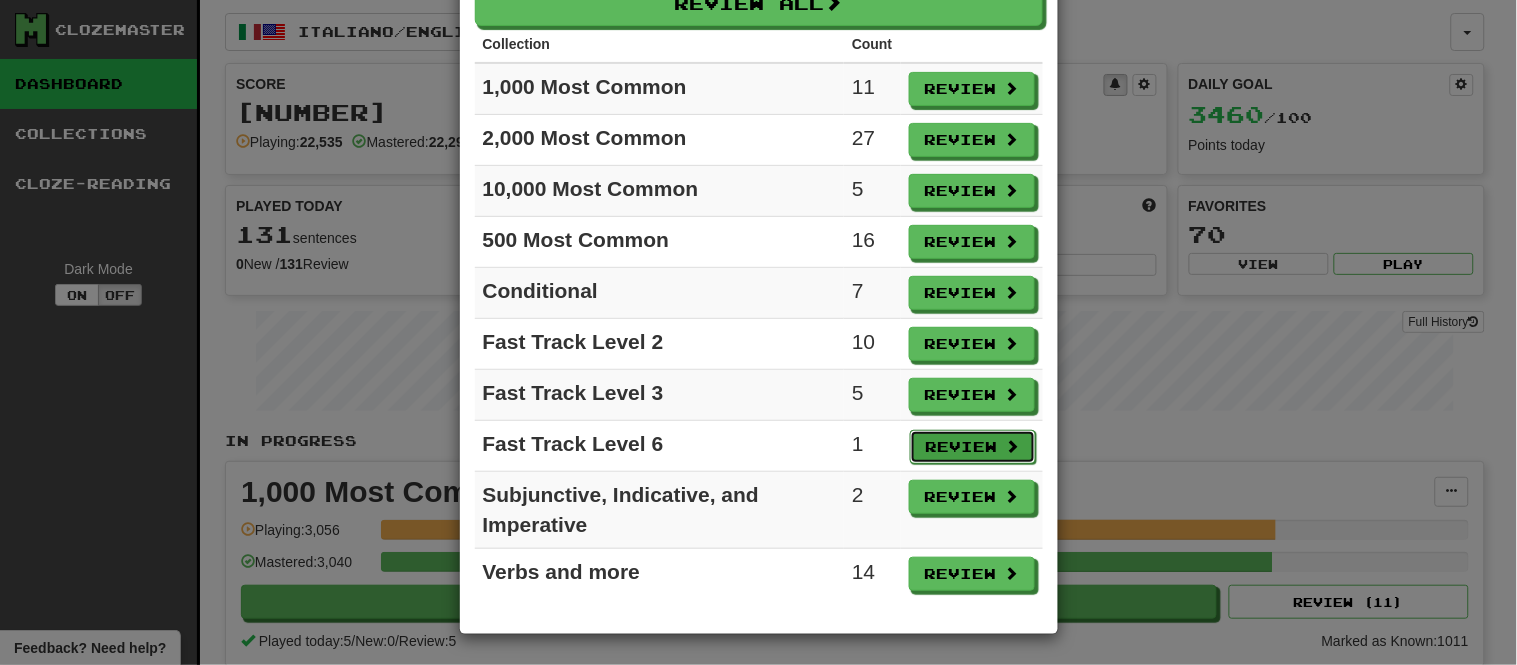 click on "Review" at bounding box center (973, 447) 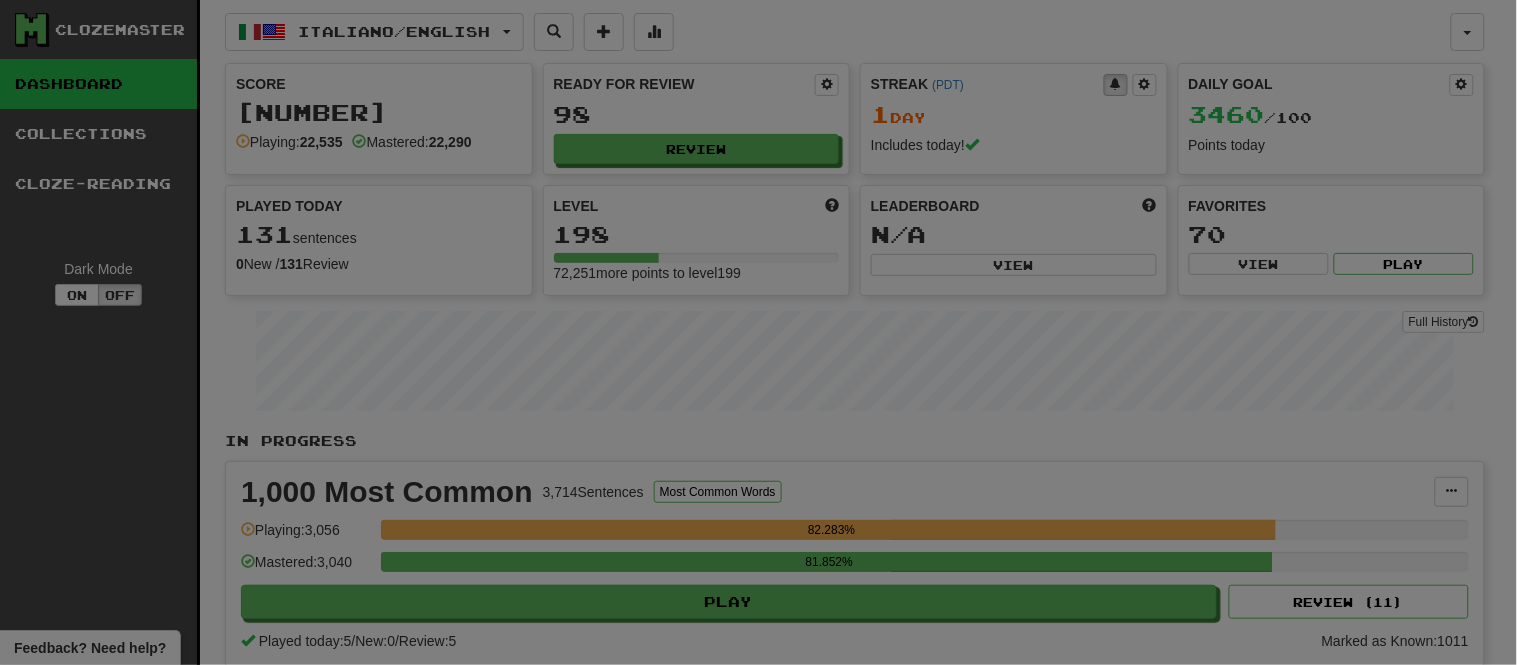 select on "**" 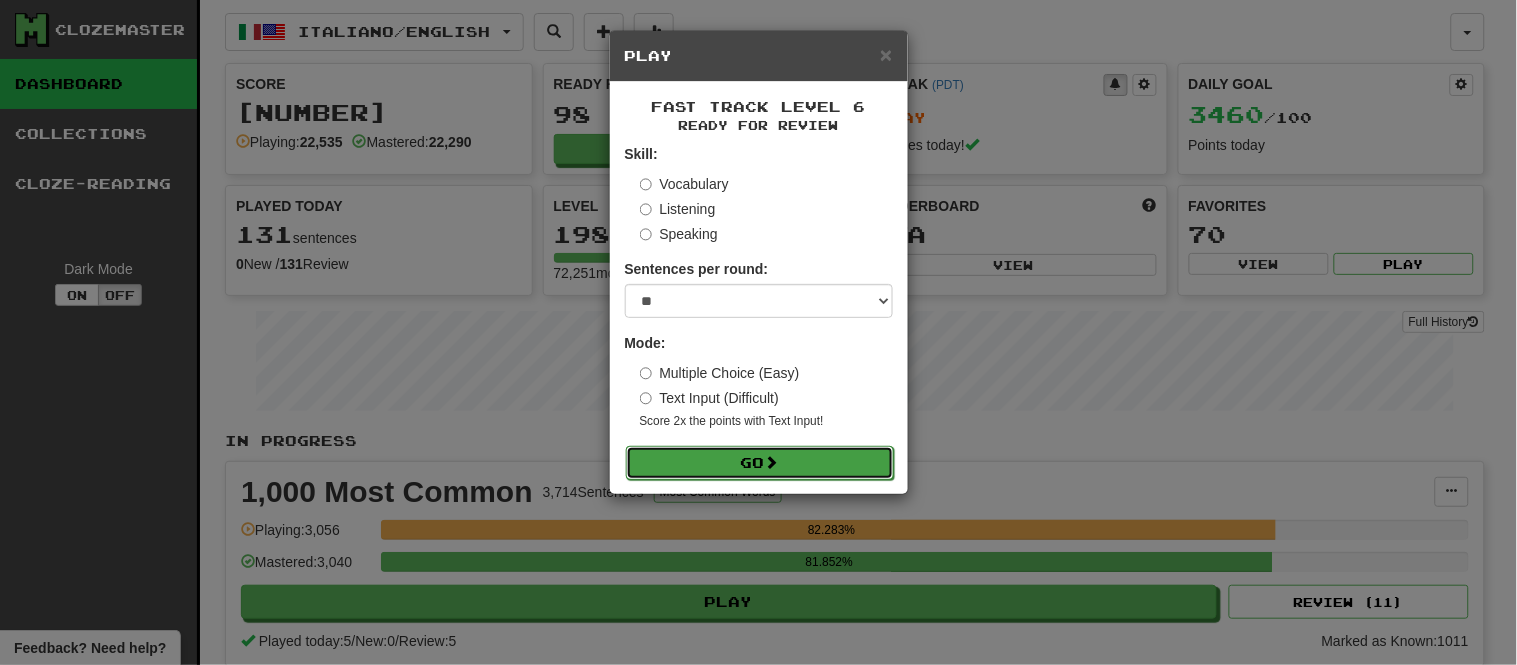 click on "Go" at bounding box center (760, 463) 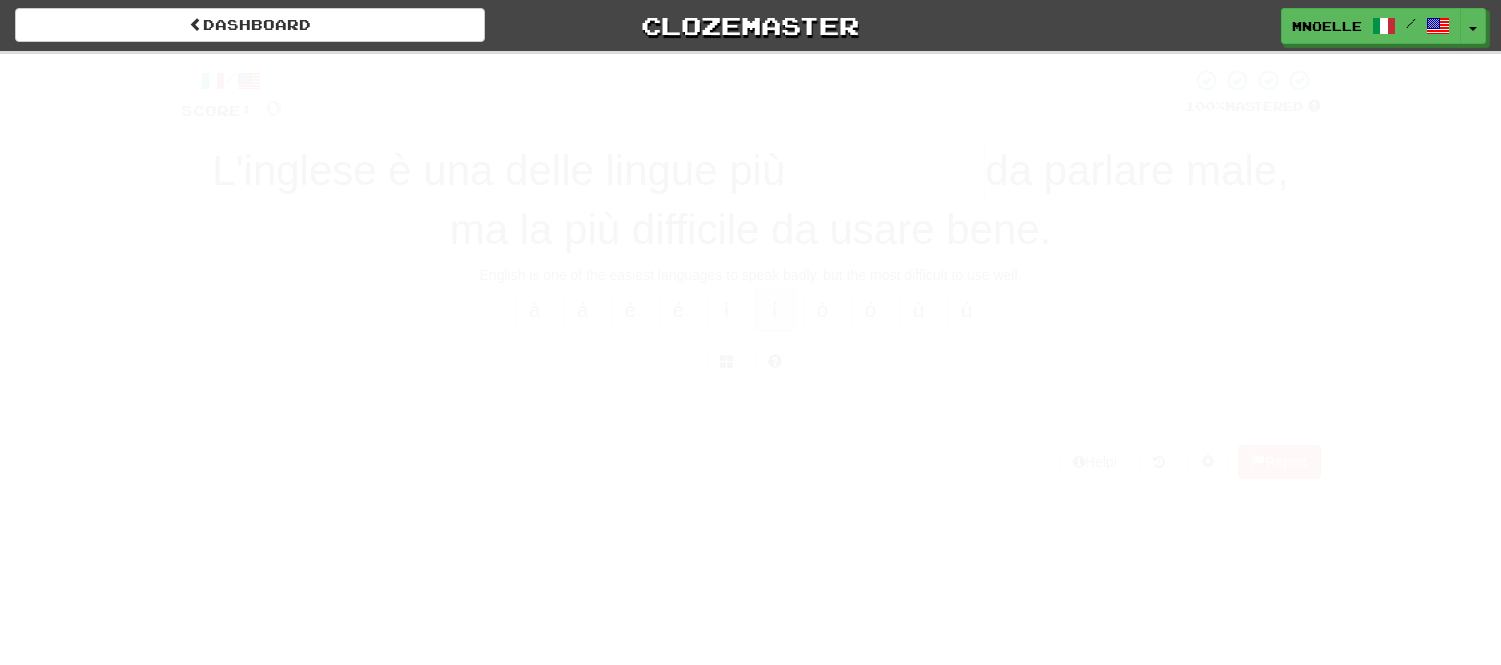 scroll, scrollTop: 0, scrollLeft: 0, axis: both 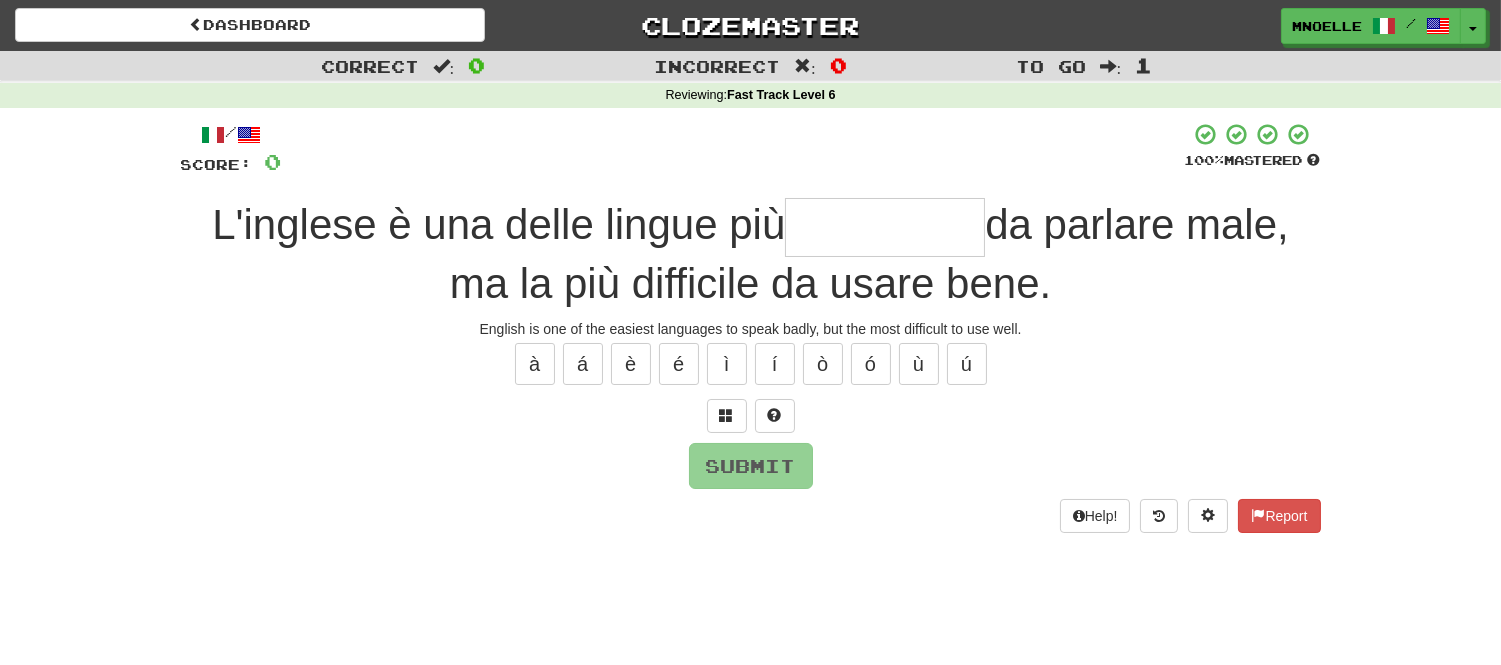 click at bounding box center (885, 227) 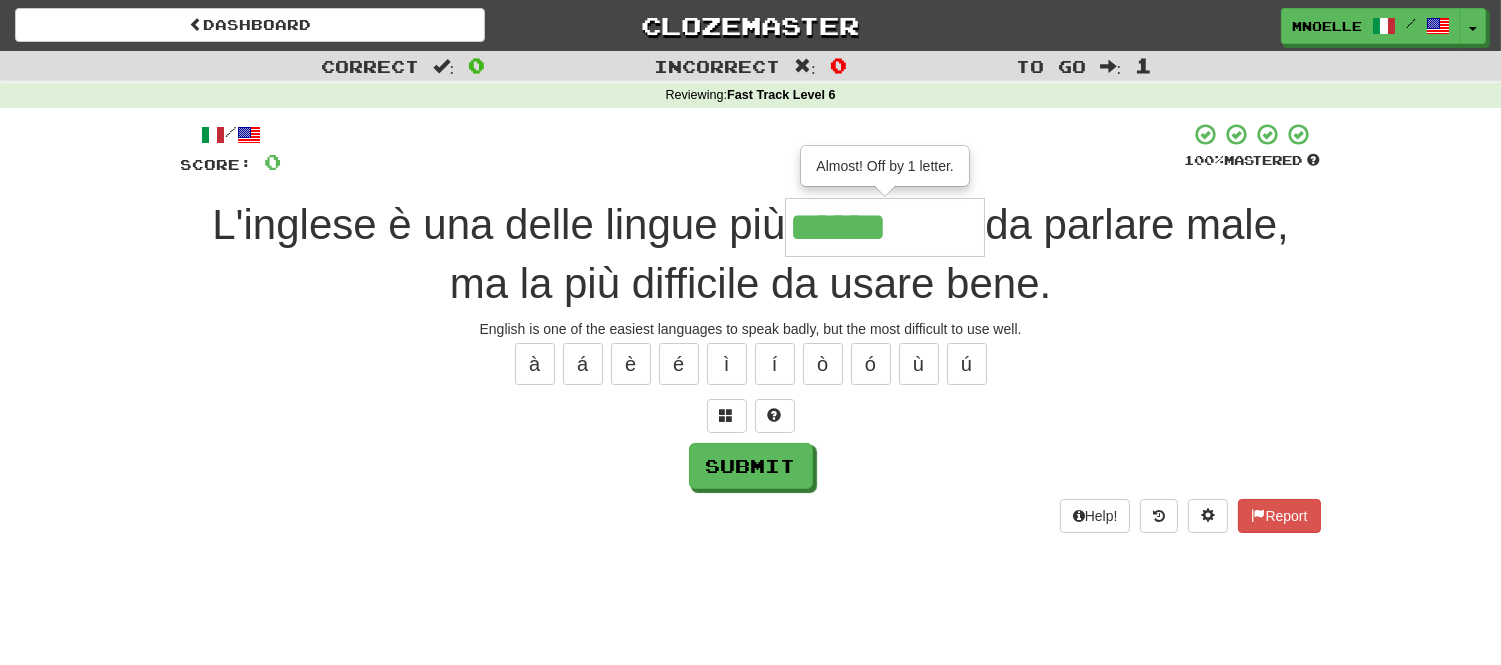 type on "******" 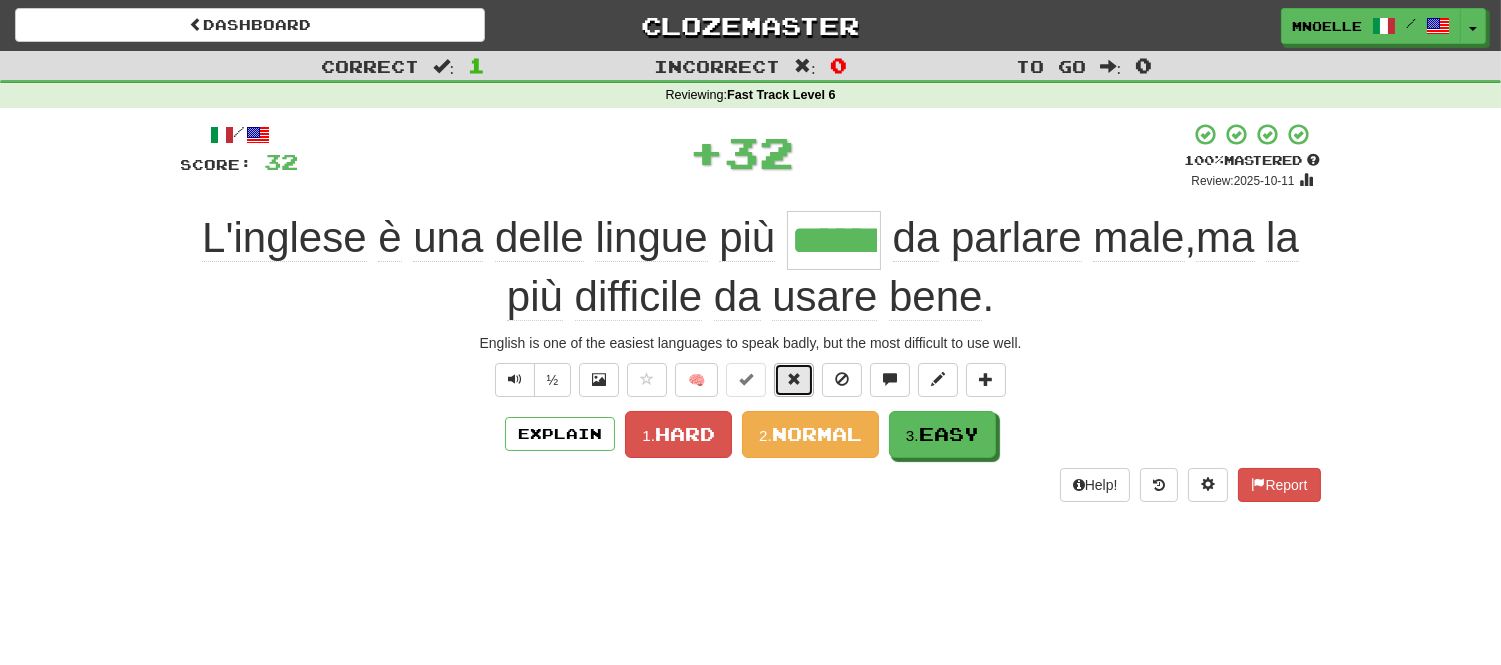 click at bounding box center (794, 379) 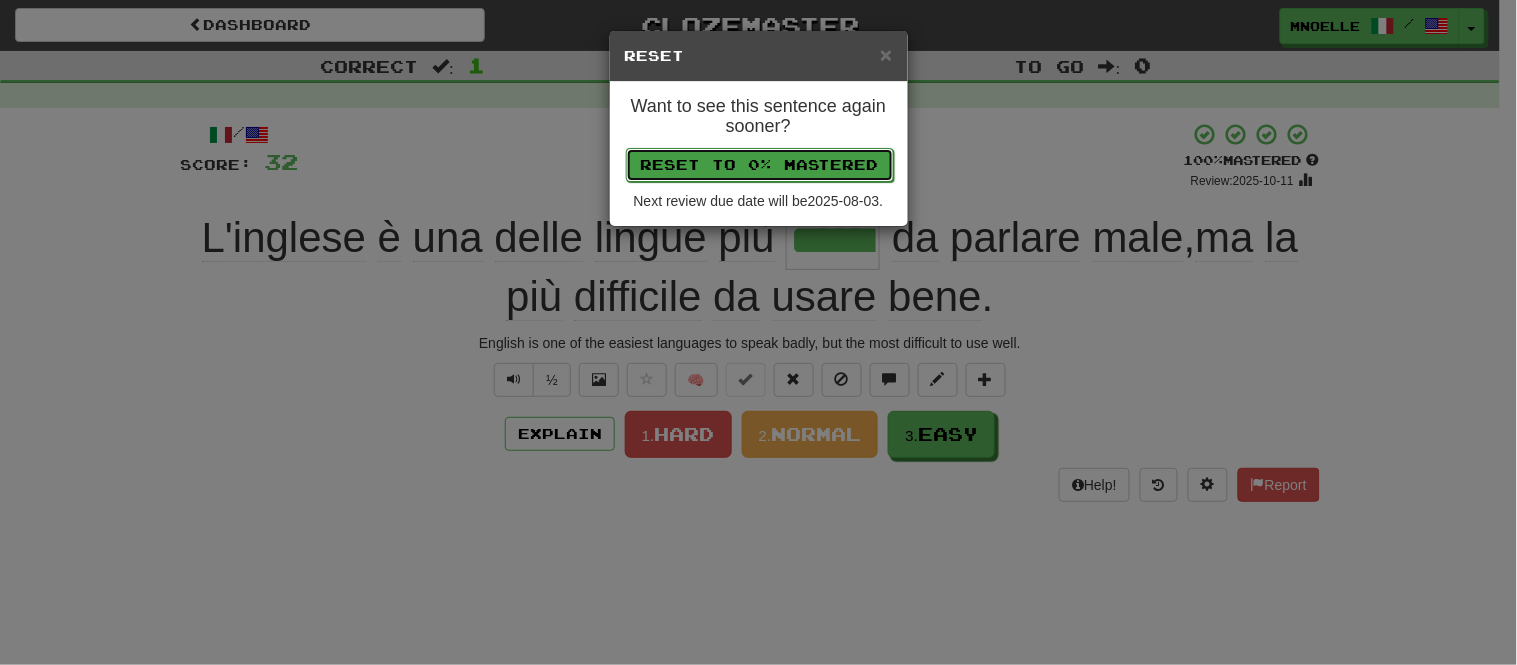 click on "Reset to 0% Mastered" at bounding box center [760, 165] 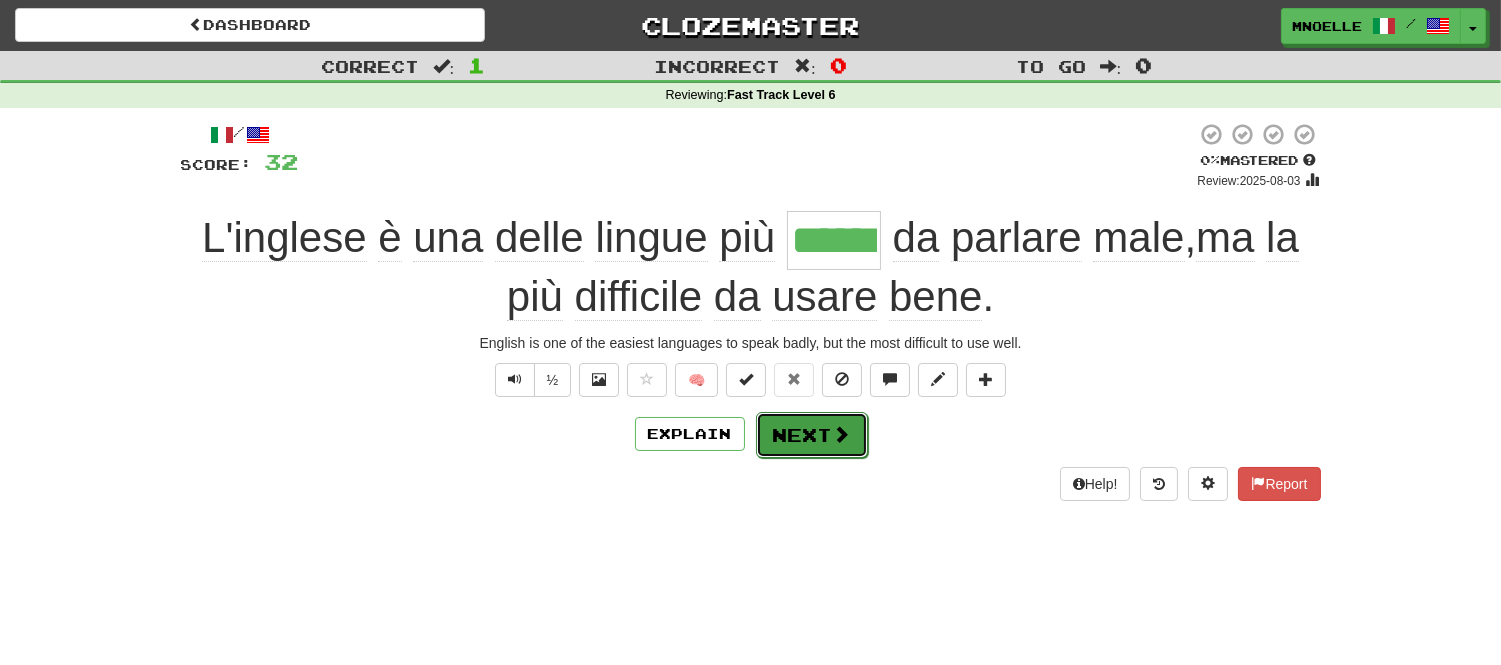 click on "Next" at bounding box center (812, 435) 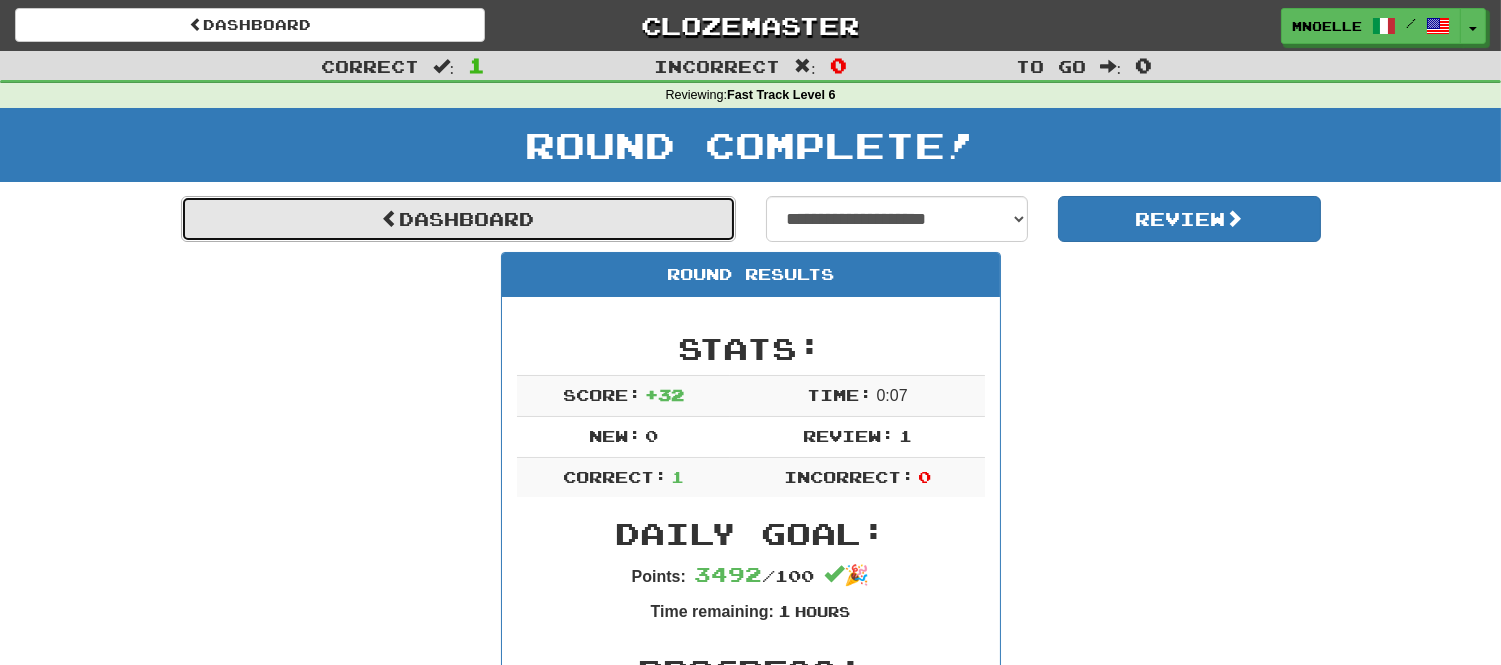 click on "Dashboard" at bounding box center (458, 219) 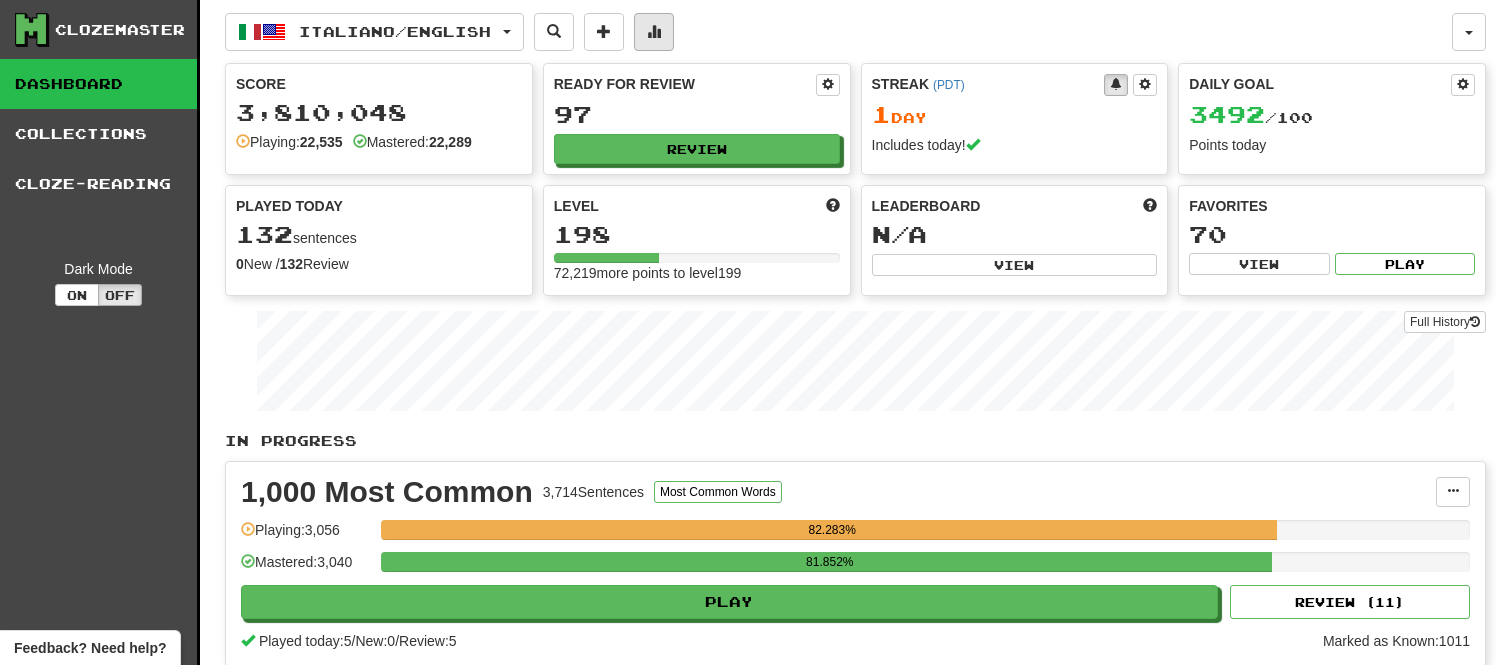 scroll, scrollTop: 0, scrollLeft: 0, axis: both 